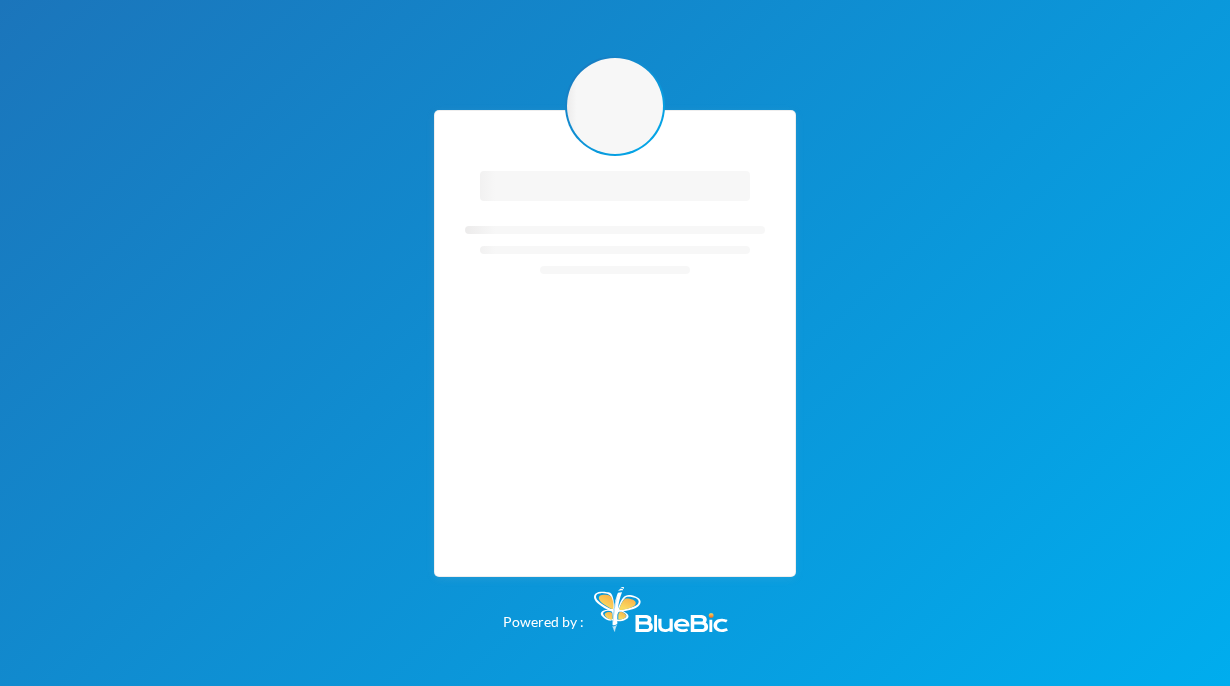 scroll, scrollTop: 0, scrollLeft: 0, axis: both 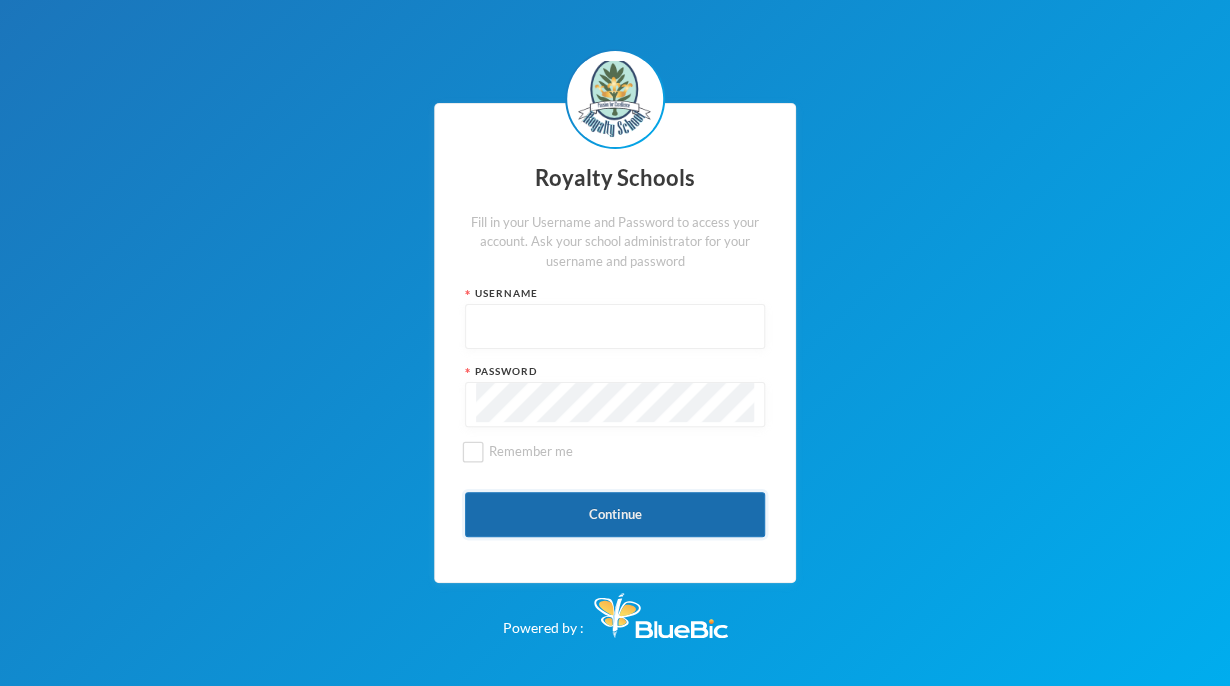 type on "admin" 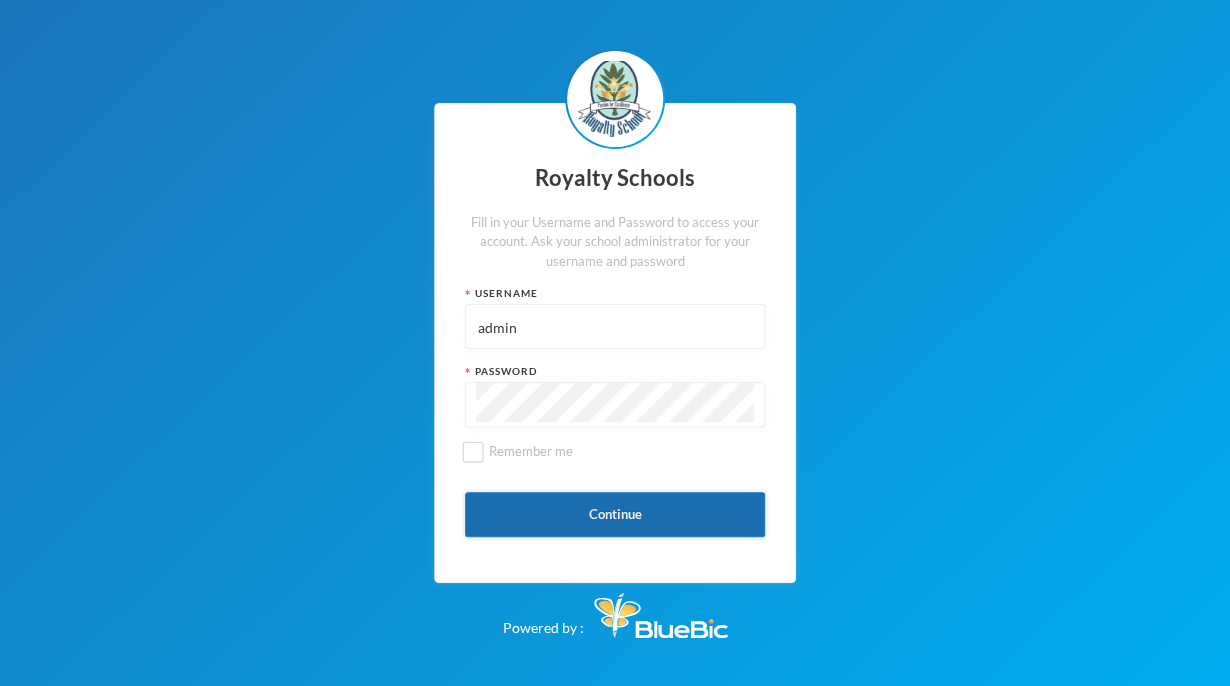 click on "Continue" at bounding box center [615, 514] 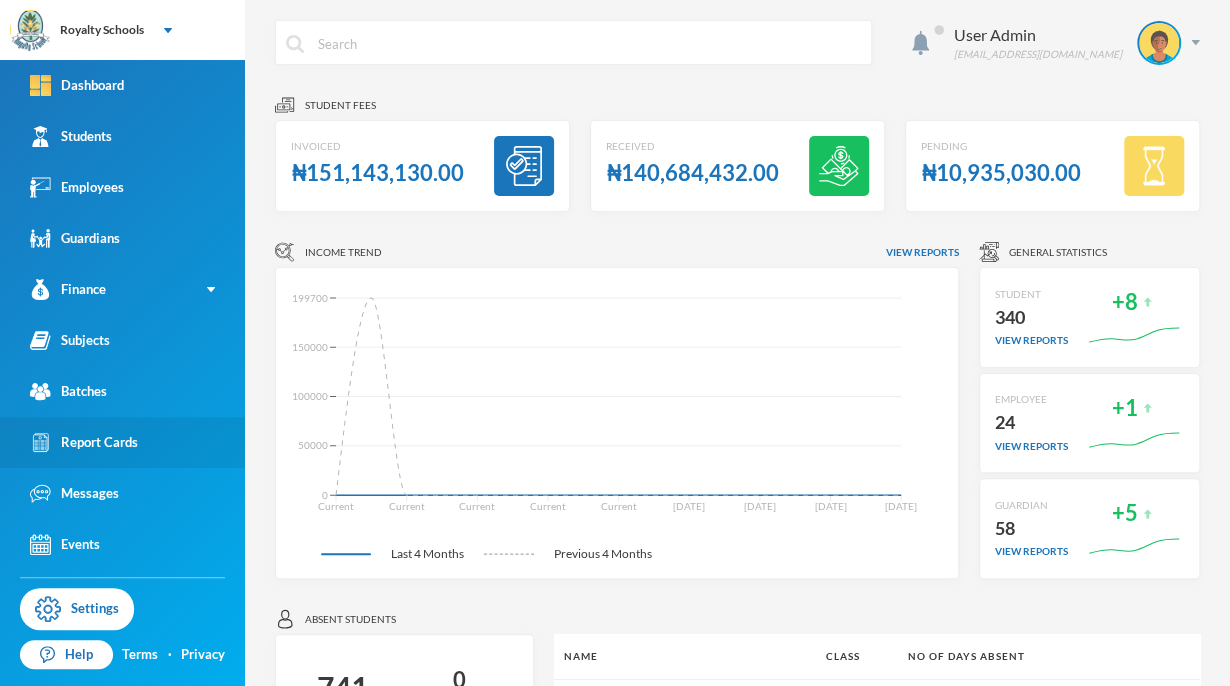 click on "Report Cards" at bounding box center [84, 442] 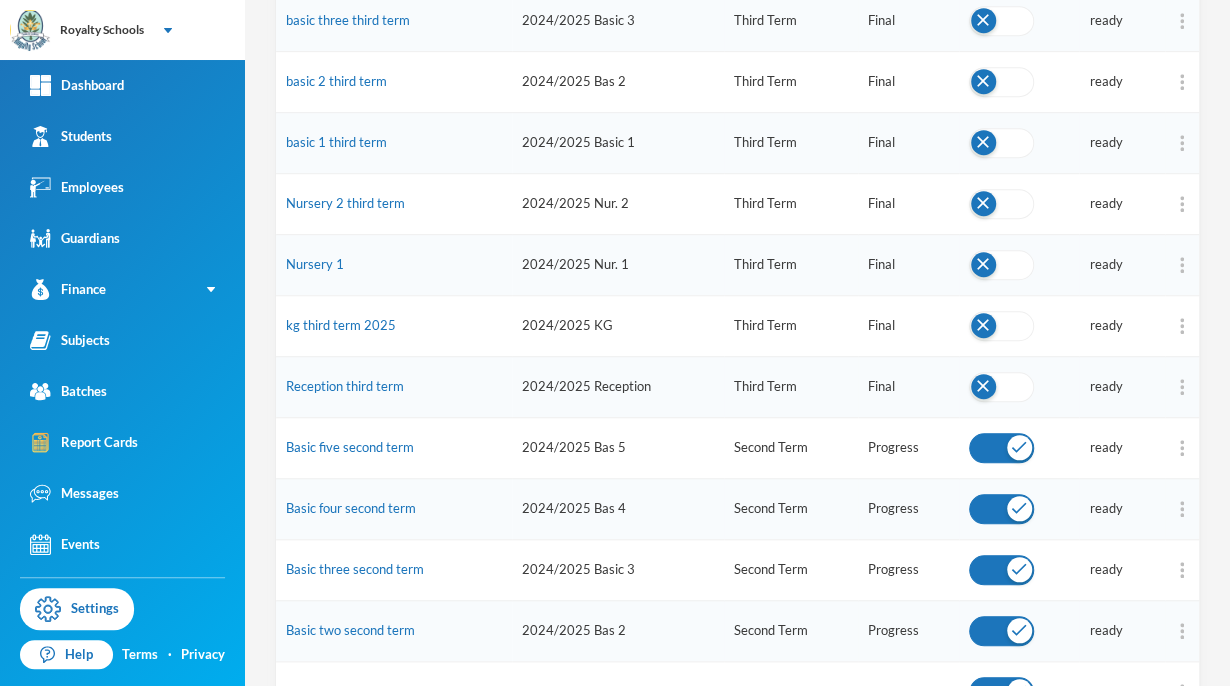 scroll, scrollTop: 480, scrollLeft: 0, axis: vertical 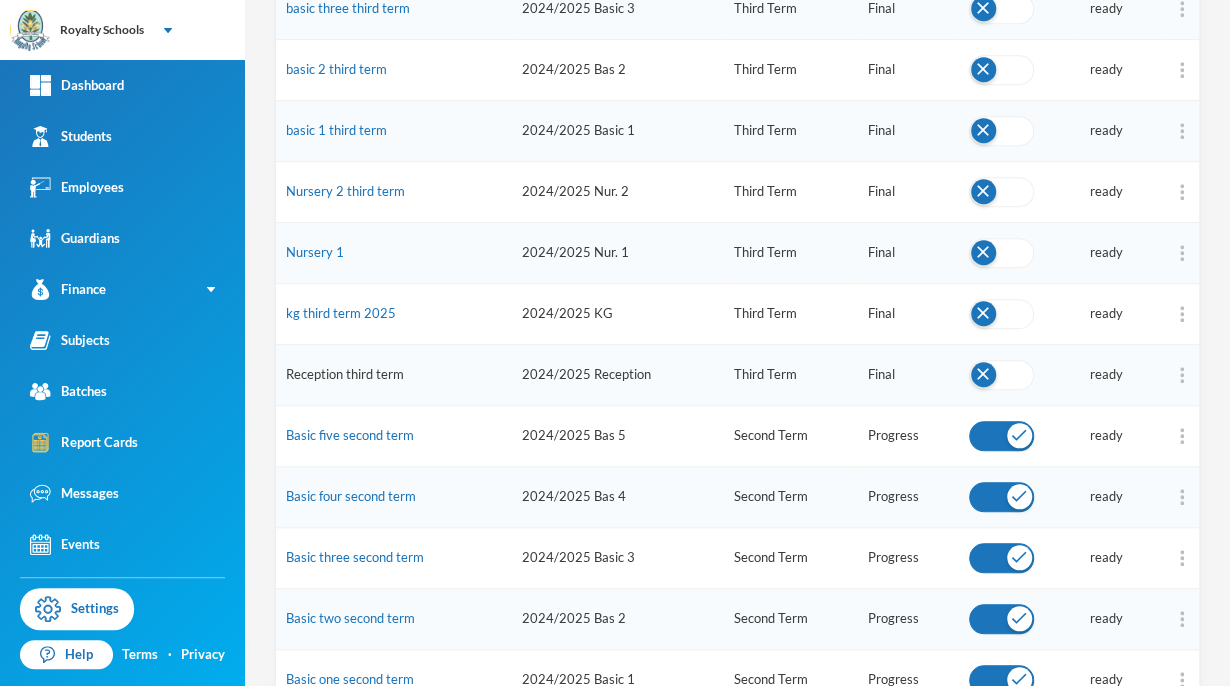 click on "Reception third term" at bounding box center [345, 374] 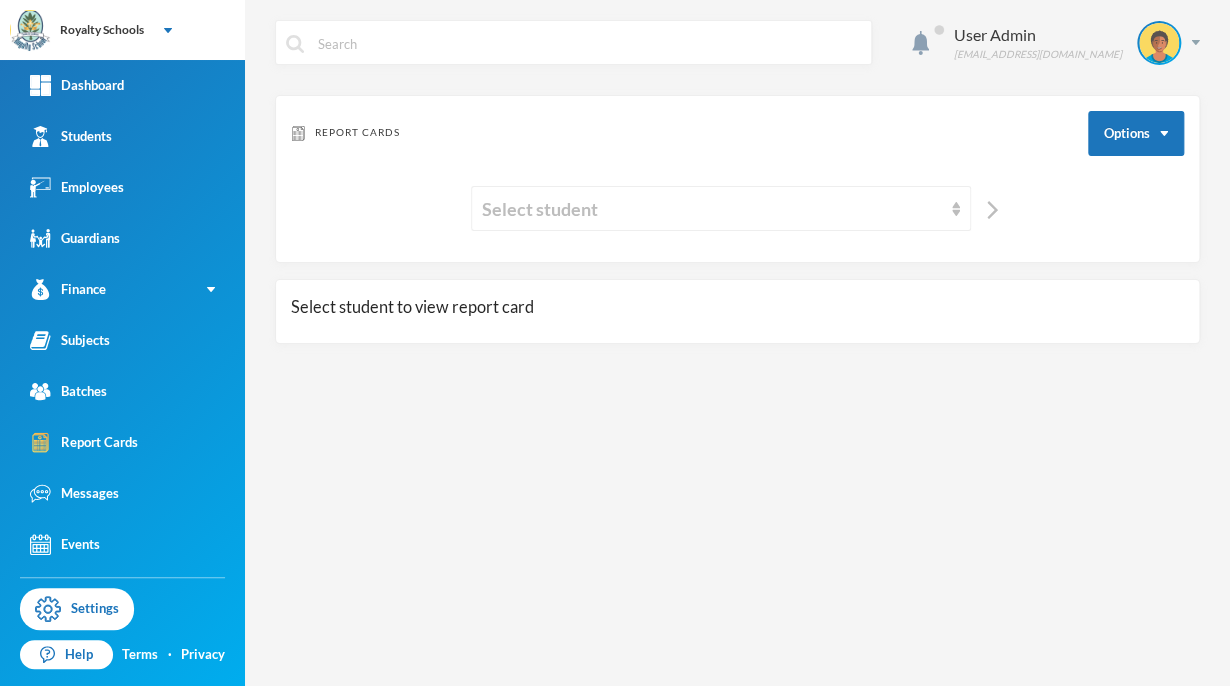 scroll, scrollTop: 0, scrollLeft: 0, axis: both 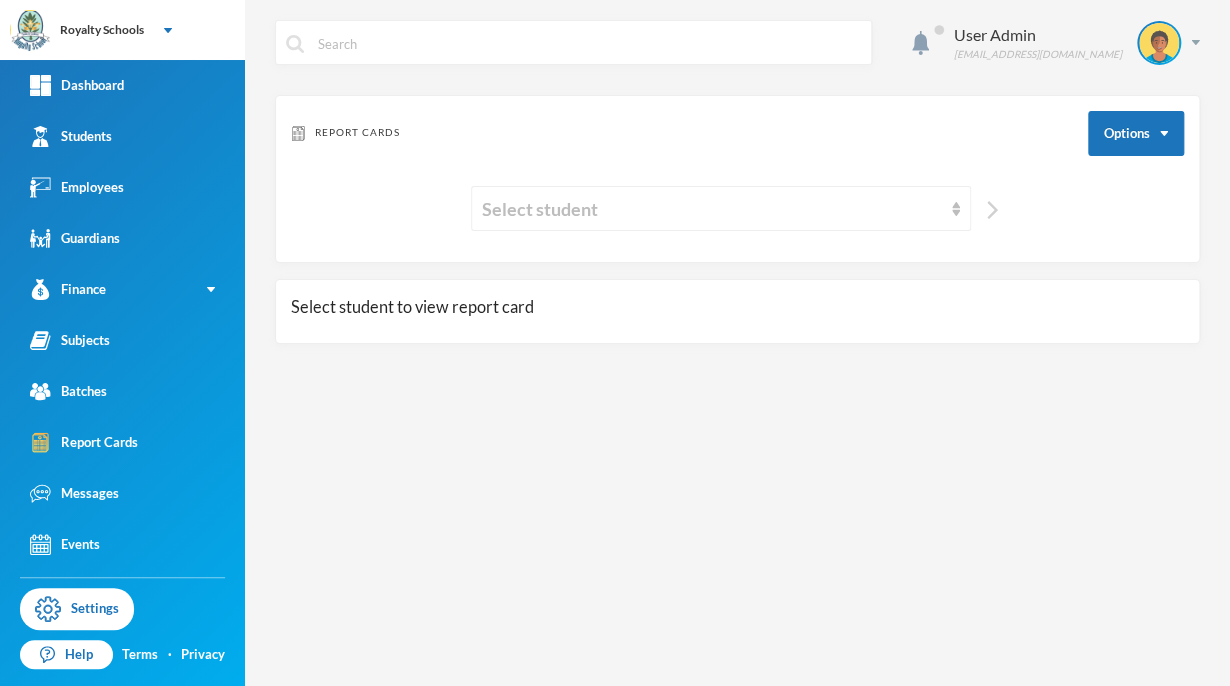 click at bounding box center (992, 210) 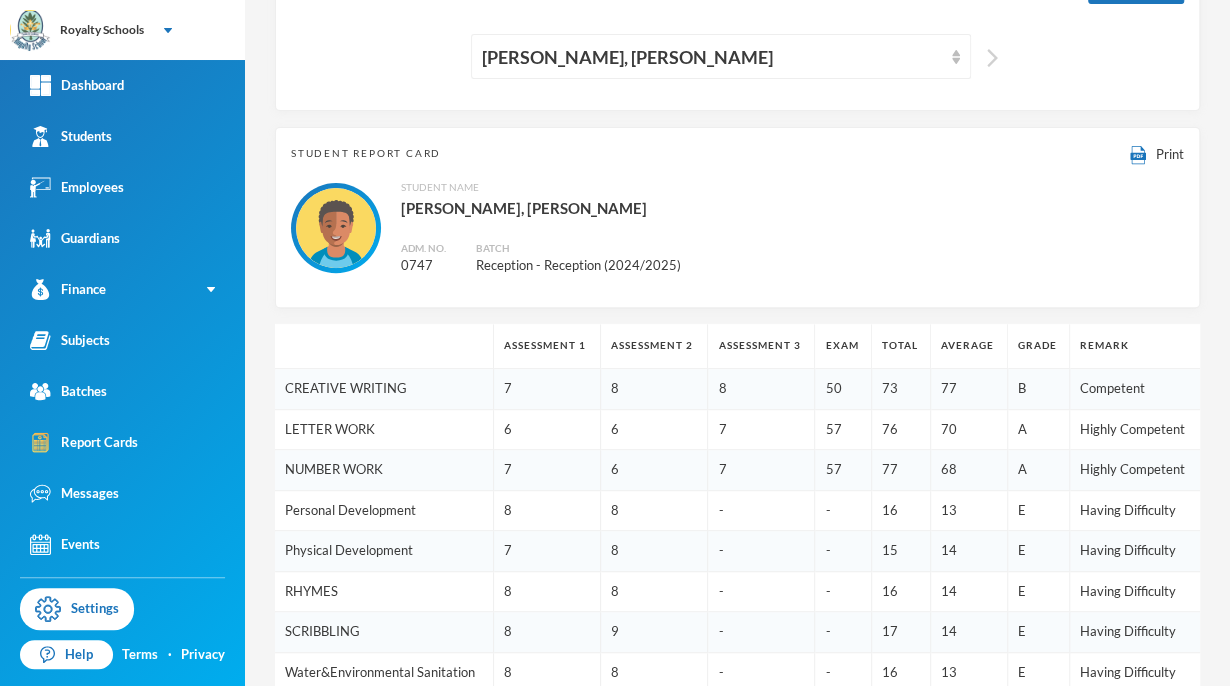 scroll, scrollTop: 148, scrollLeft: 0, axis: vertical 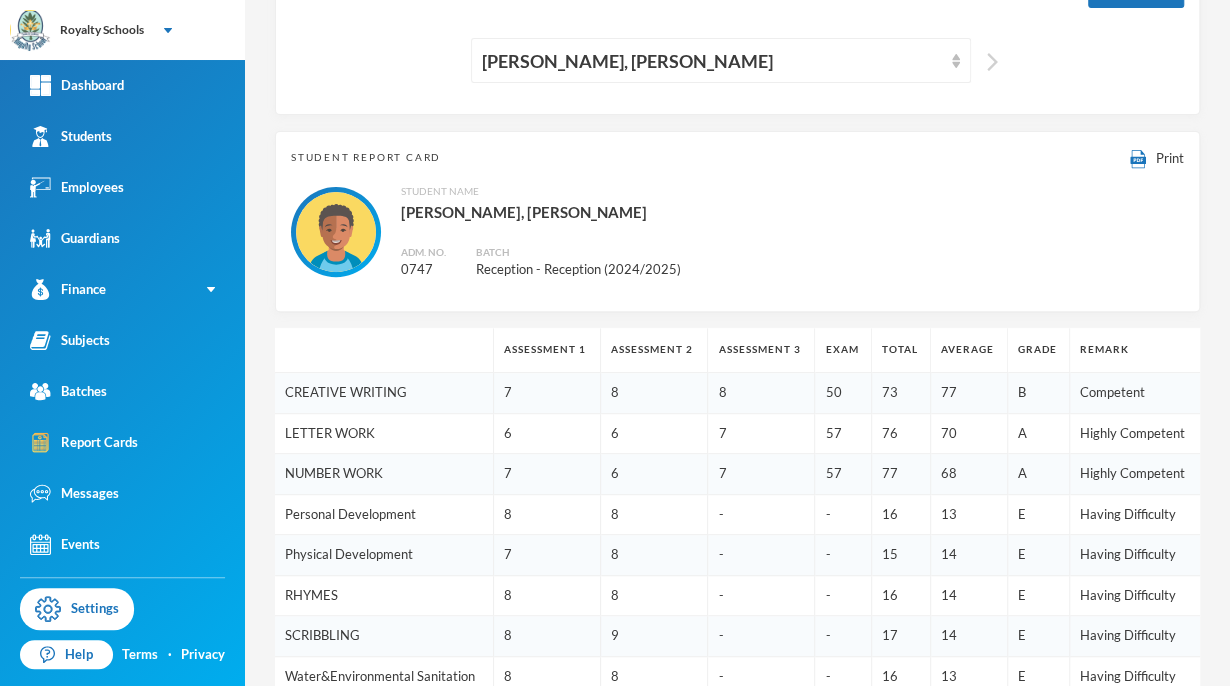 click at bounding box center (992, 62) 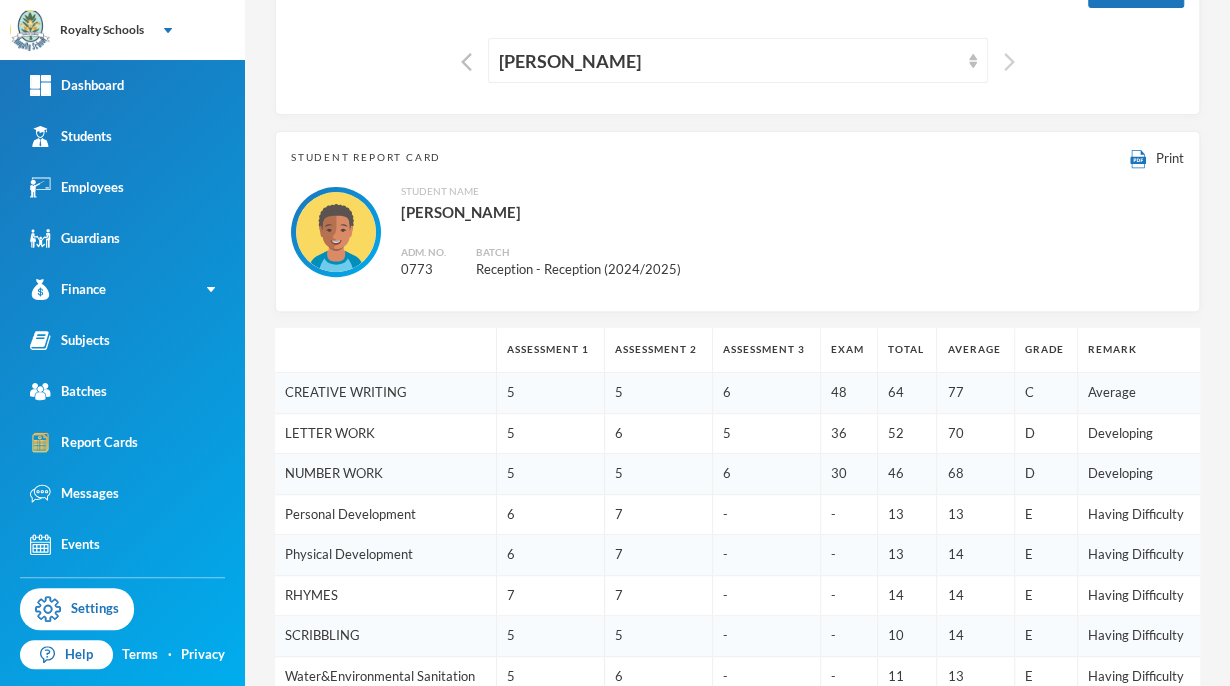 click at bounding box center [1009, 62] 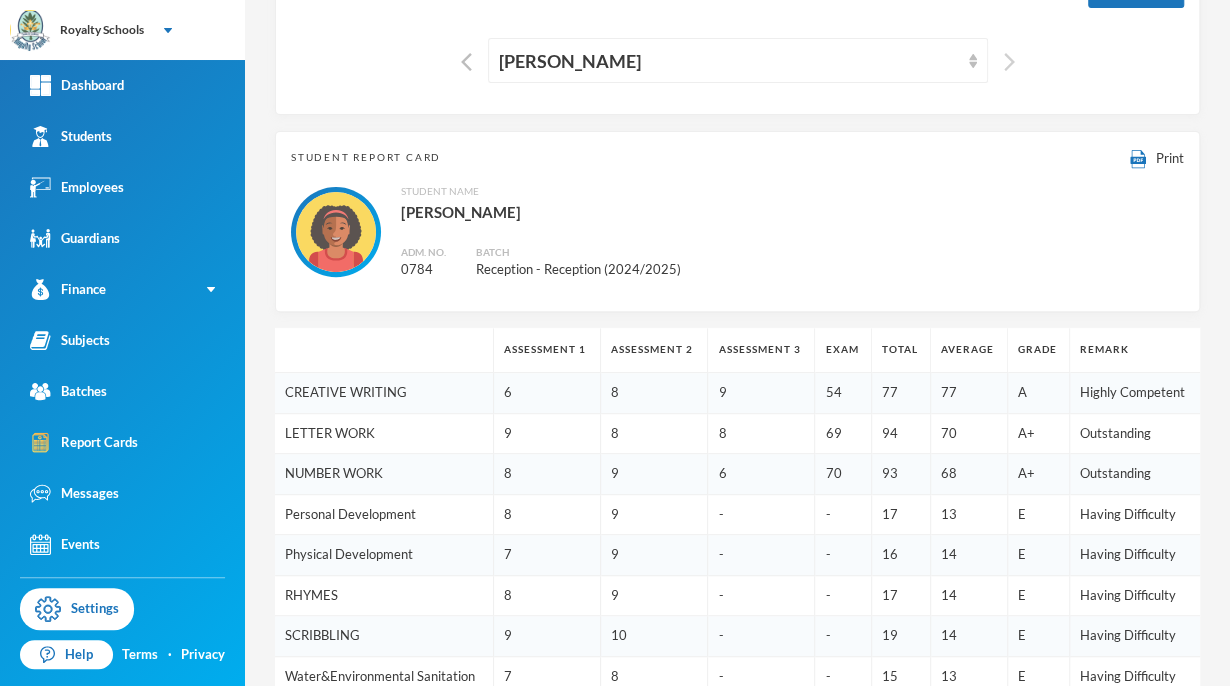 click at bounding box center (1009, 62) 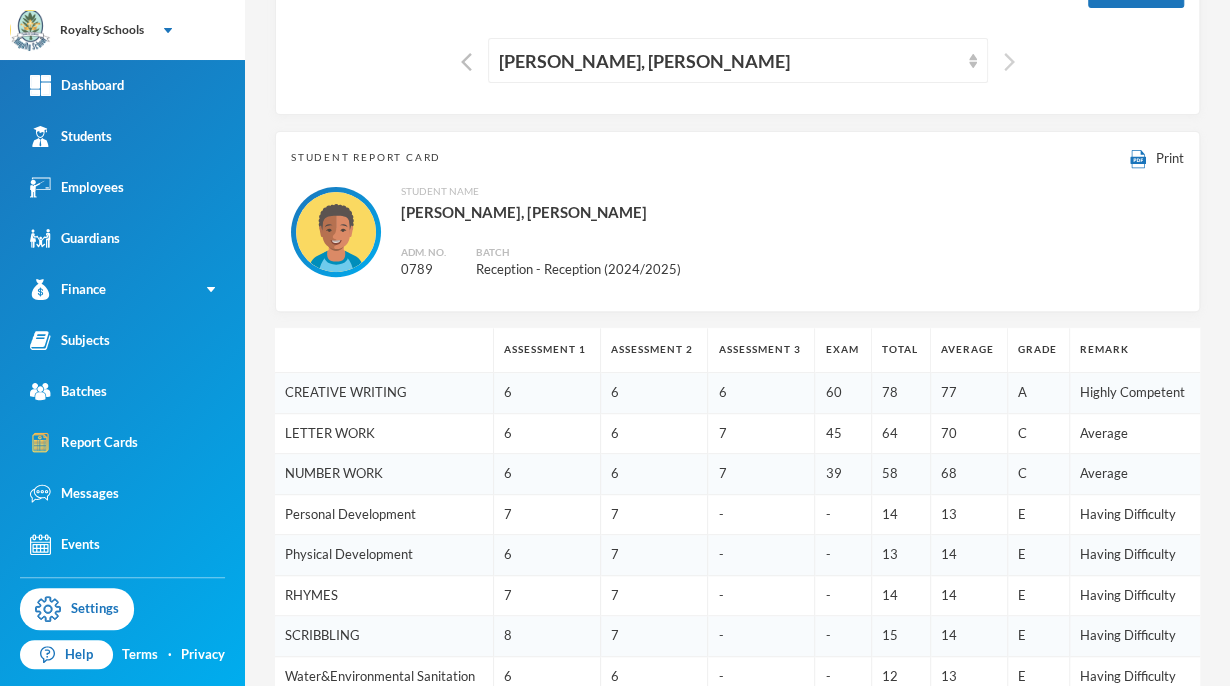 click at bounding box center (1009, 62) 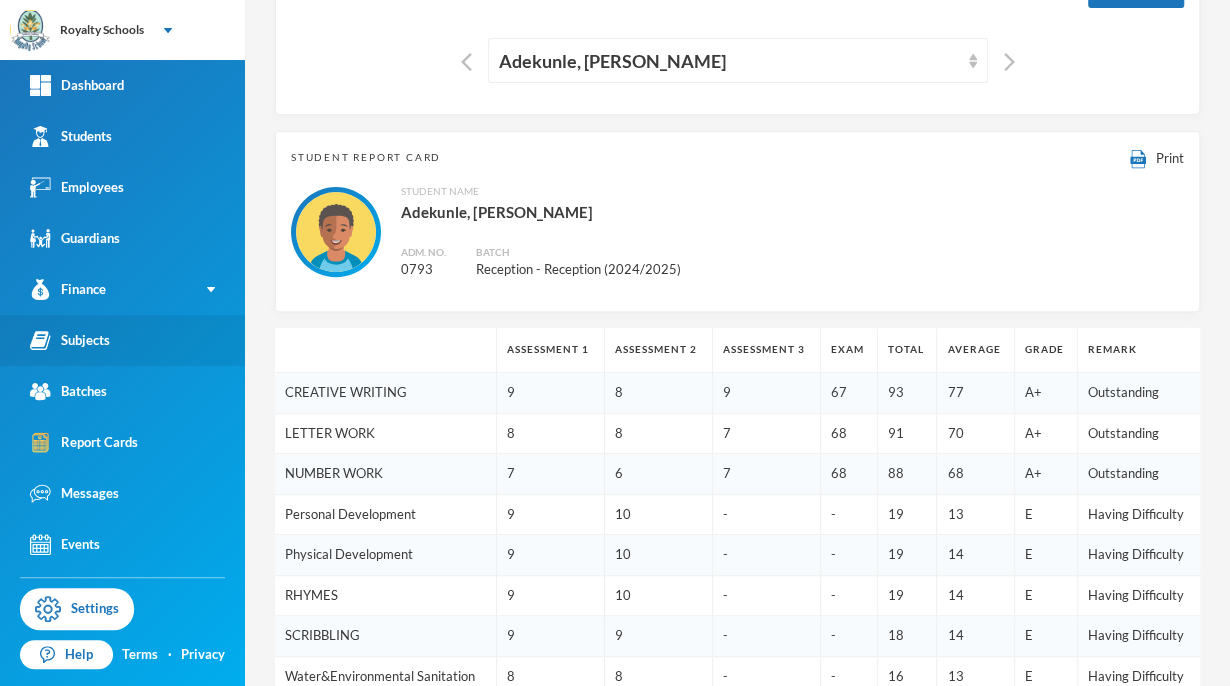 click on "Subjects" at bounding box center [122, 340] 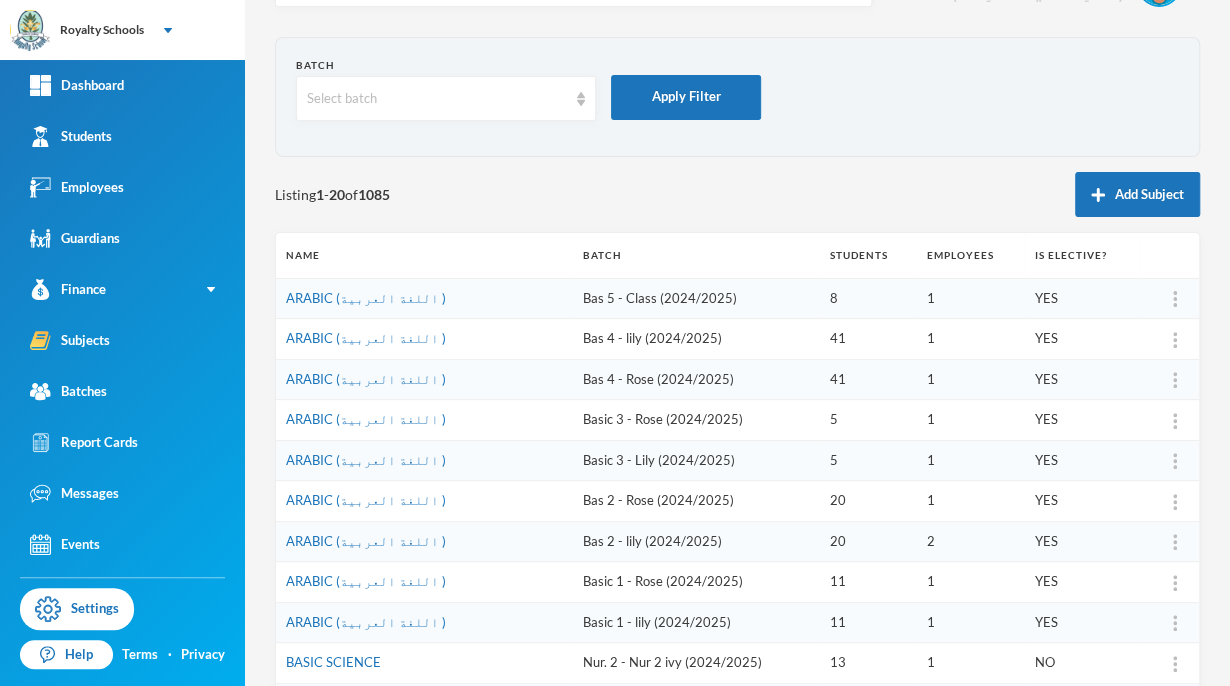 scroll, scrollTop: 148, scrollLeft: 0, axis: vertical 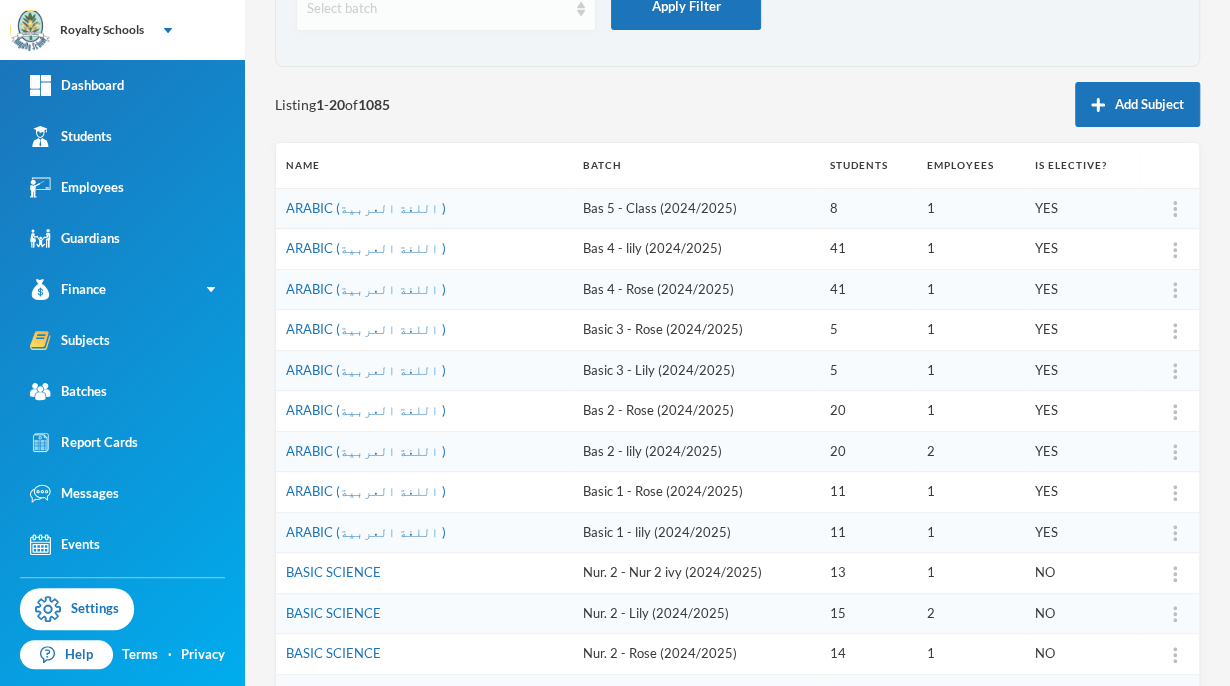 click on "Select batch" at bounding box center (437, 9) 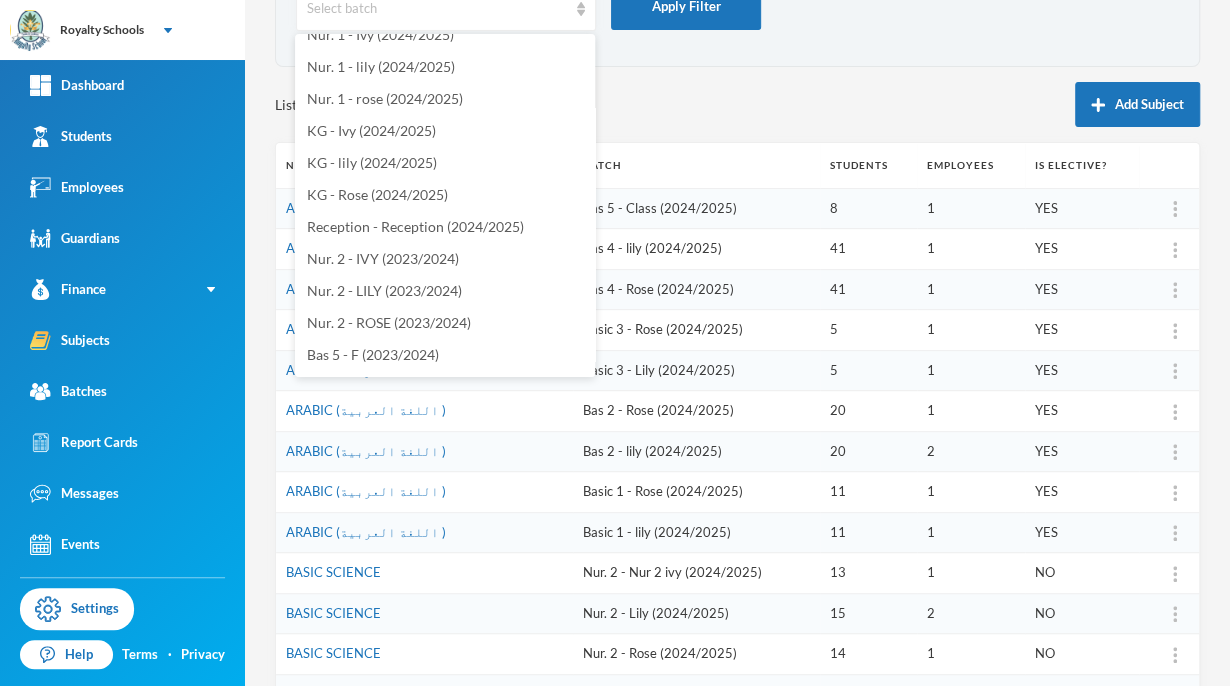 scroll, scrollTop: 440, scrollLeft: 0, axis: vertical 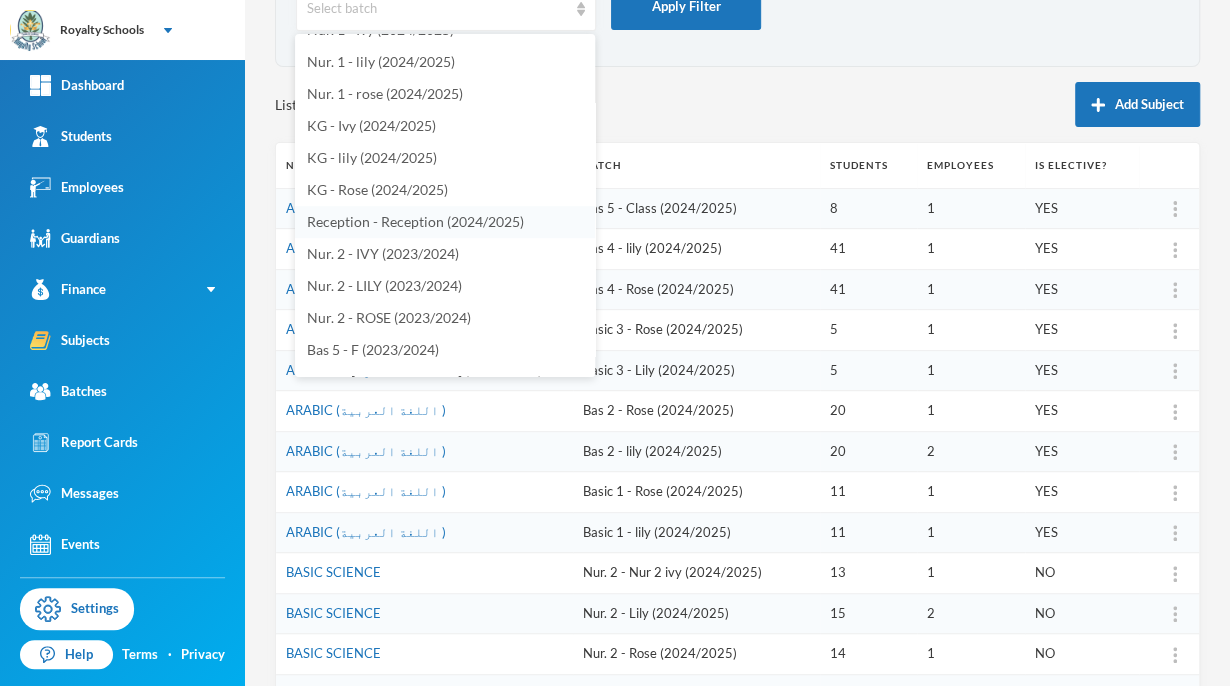 click on "Reception - Reception (2024/2025)" at bounding box center (415, 221) 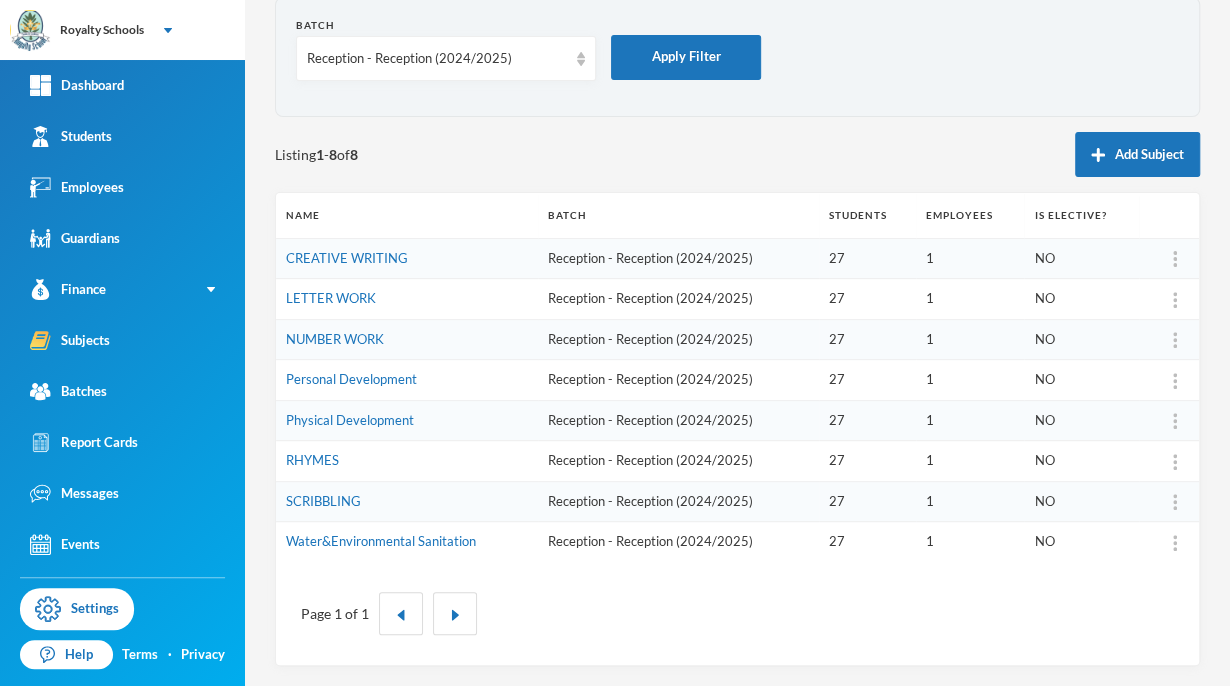scroll, scrollTop: 95, scrollLeft: 0, axis: vertical 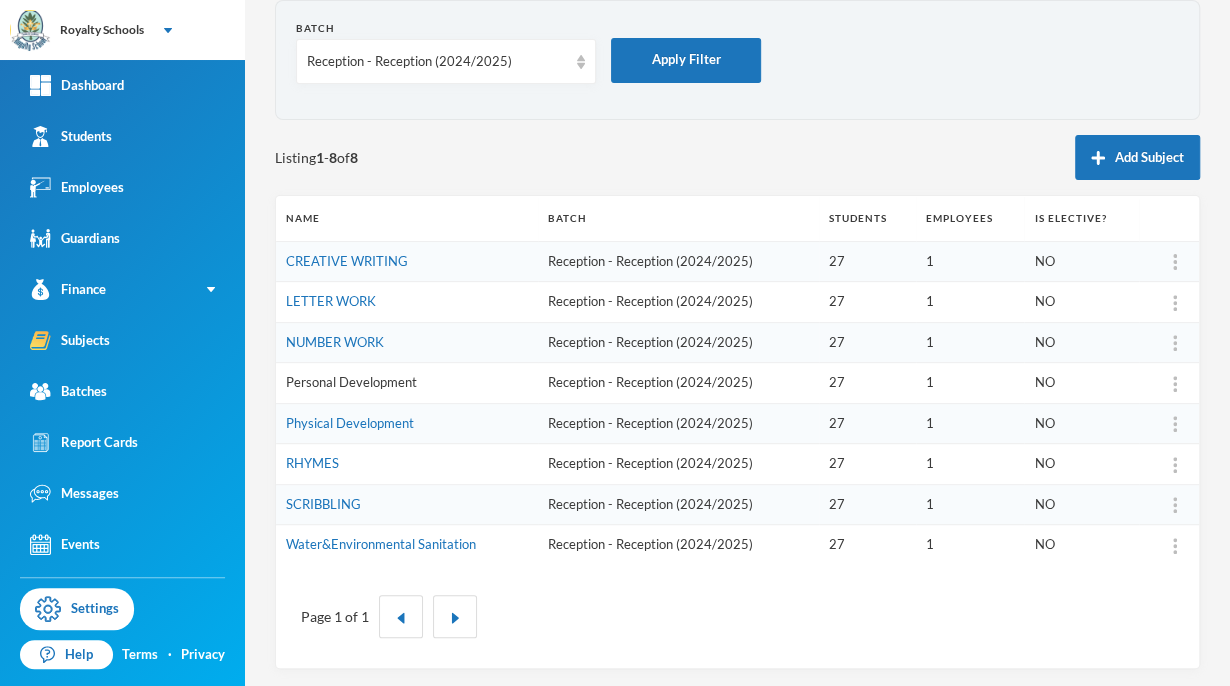 click on "Personal Development" at bounding box center (351, 382) 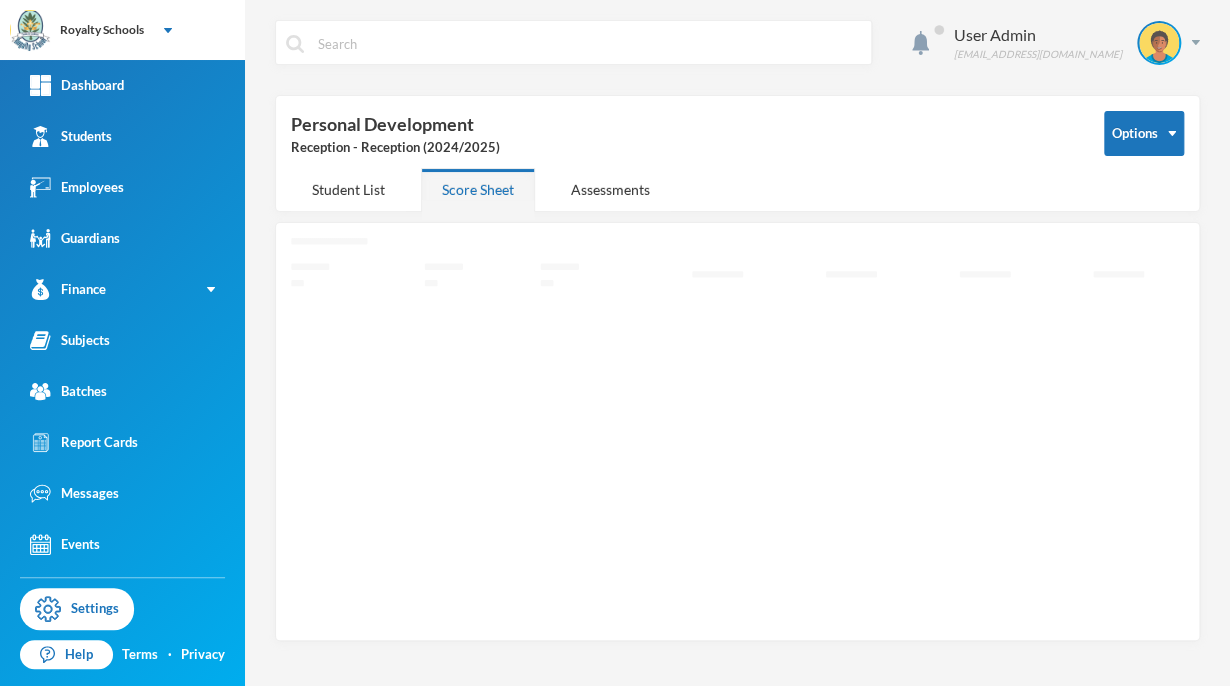 scroll, scrollTop: 0, scrollLeft: 0, axis: both 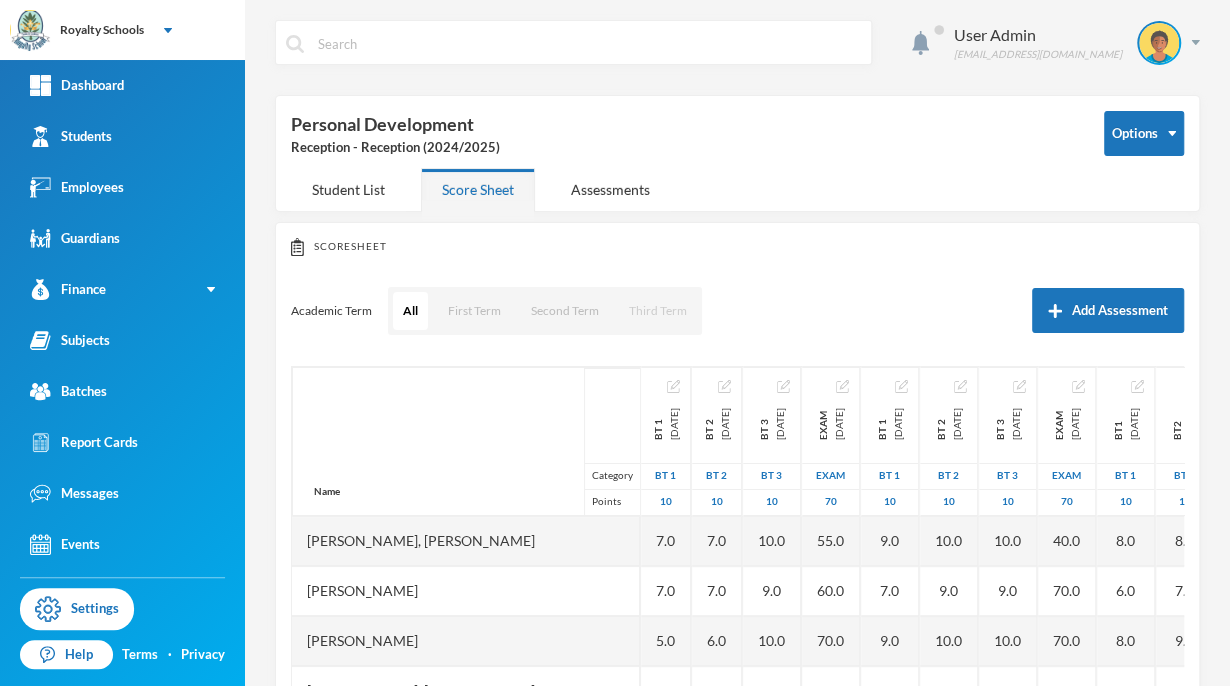click on "Third Term" at bounding box center (658, 311) 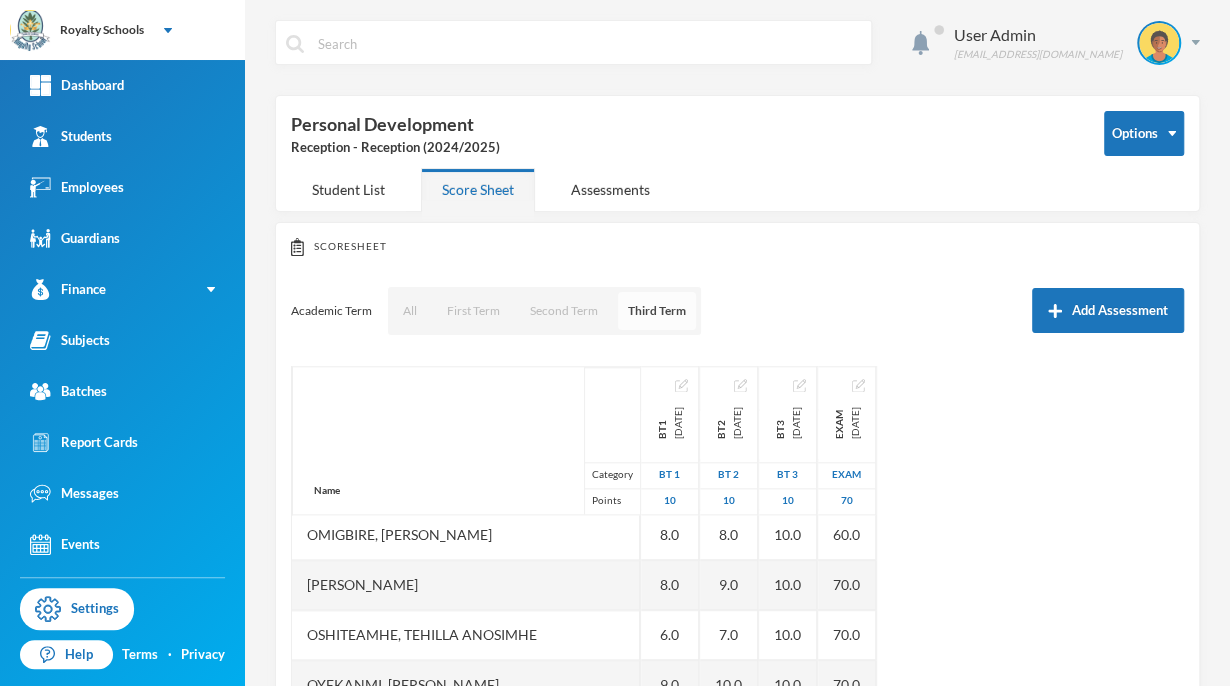 scroll, scrollTop: 1000, scrollLeft: 0, axis: vertical 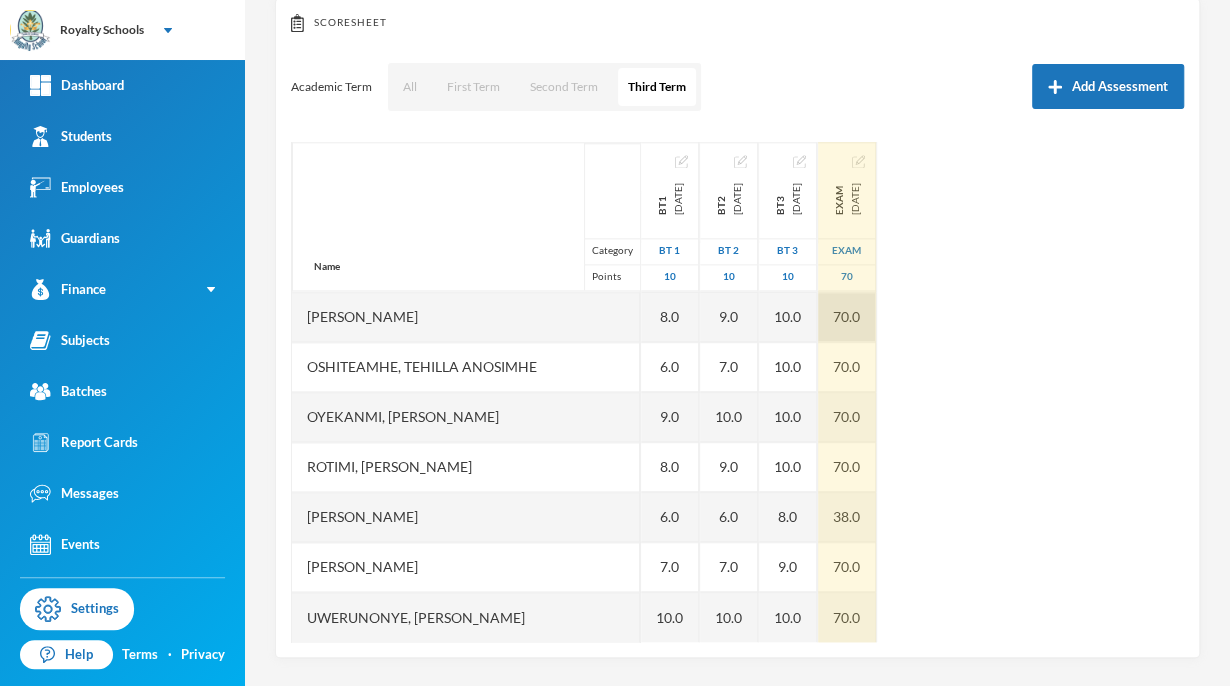 click on "70.0" at bounding box center [847, 317] 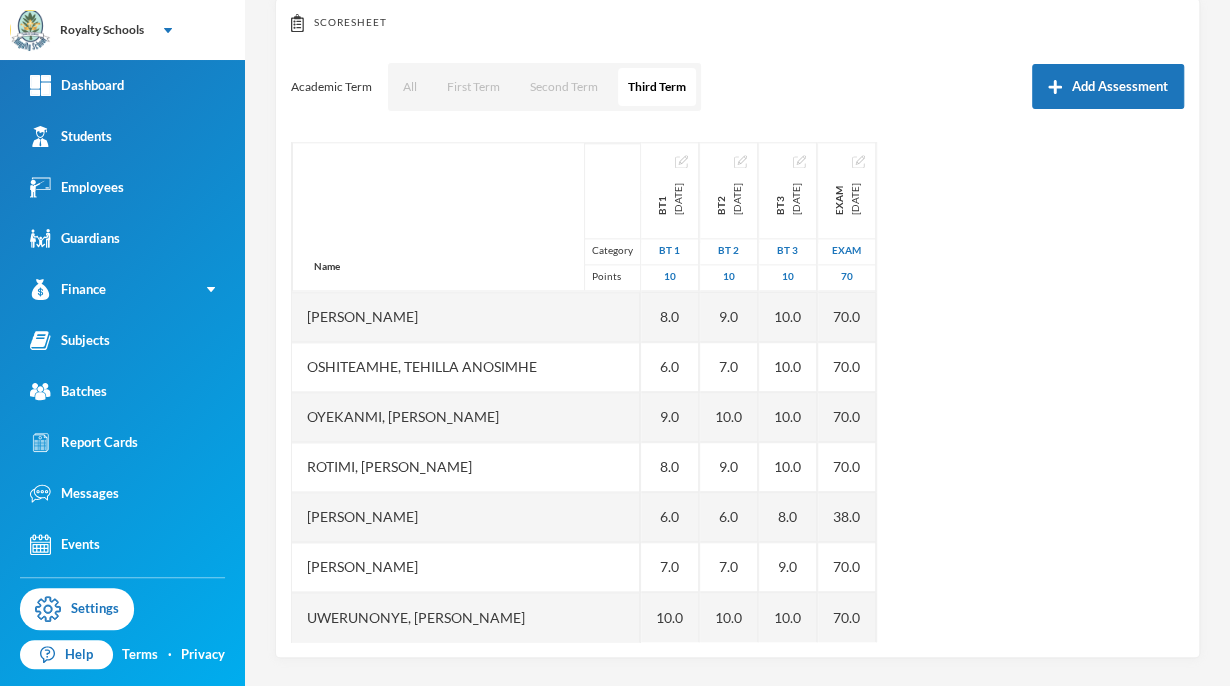 click on "Name   Category Points [PERSON_NAME], [PERSON_NAME] Oluwakamiye [PERSON_NAME] [PERSON_NAME], [PERSON_NAME] [PERSON_NAME], Iremide [PERSON_NAME], Oluwadamilare [PERSON_NAME], [PERSON_NAME] Ituraoluwa [PERSON_NAME] Moranugba [PERSON_NAME] Jesusemilore [PERSON_NAME], Crown [PERSON_NAME] Fauziya [PERSON_NAME] Splendour [PERSON_NAME], Greatness Oluwasayomipe [PERSON_NAME], [PERSON_NAME] Obanijesu [PERSON_NAME] Tiaraoluwa [PERSON_NAME], [PERSON_NAME], Queen-ojocheivemi [PERSON_NAME], [PERSON_NAME], [PERSON_NAME] [PERSON_NAME], Tehilla [PERSON_NAME], [PERSON_NAME] [PERSON_NAME] [PERSON_NAME], [PERSON_NAME] [PERSON_NAME], [PERSON_NAME] Bt1 [DATE] BT 1 10 8.0 6.0 8.0 7.0 9.0 5.0 EX 6.0 9.0 8.0 6.0 6.0 8.0 6.0 6.0 8.0 8.0 7.0 6.0 8.0 8.0 6.0 9.0 8.0 6.0 7.0 10.0 Bt2 [DATE] BT 2 10 8.0 7.0 9.0 7.0 10.0 6.0 EX 6.0 10.0 8.0 7.0 7.0 8.0 7.0 5.0 8.0 8.0 8.0 7.0 8.0 9.0 7.0 10.0 9.0 6.0 7.0 10.0 Bt3 [DATE]" at bounding box center [737, 392] 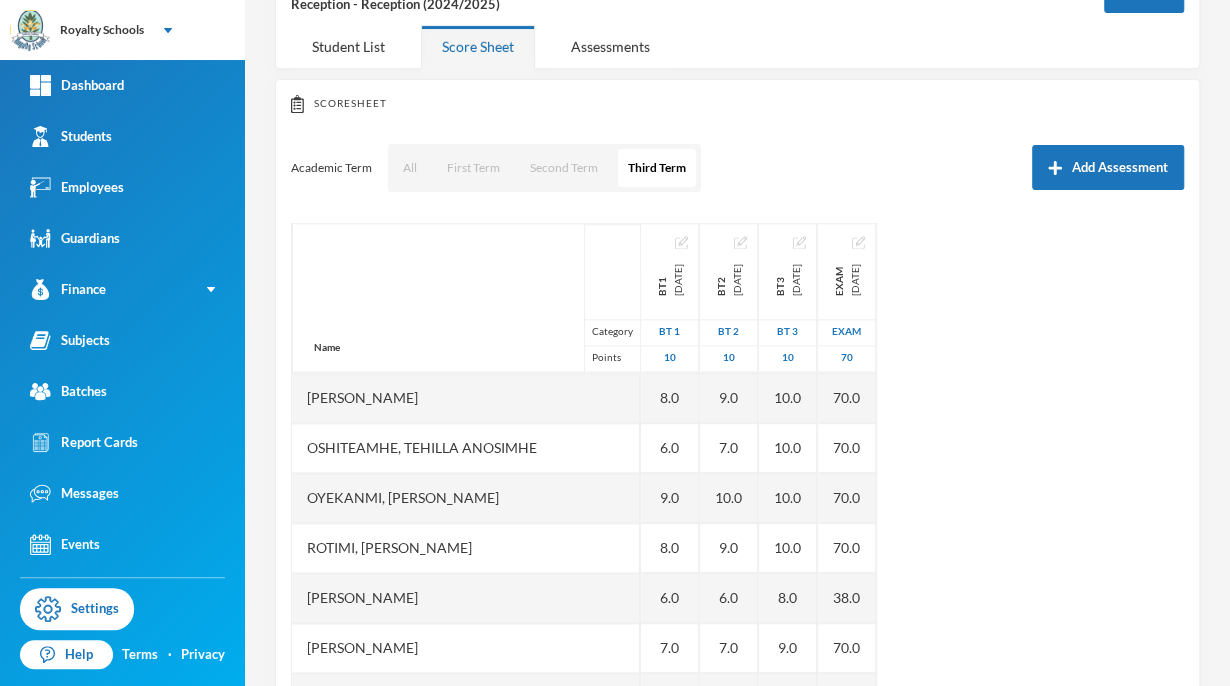 scroll, scrollTop: 104, scrollLeft: 0, axis: vertical 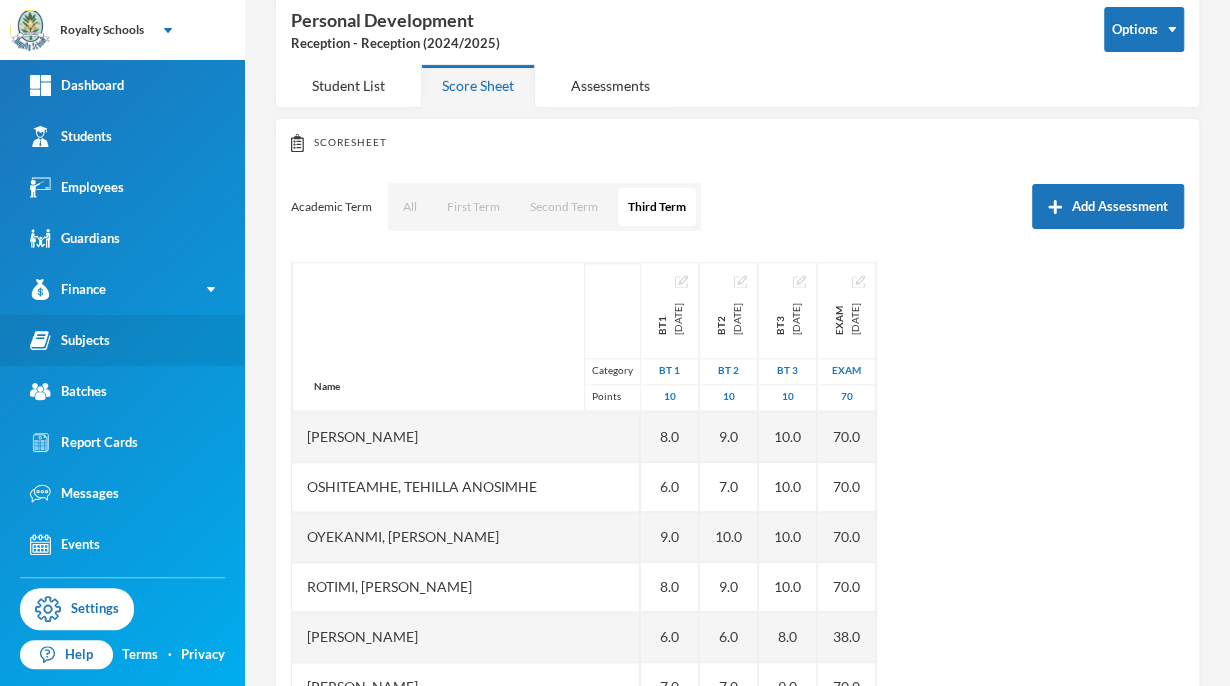 click on "Subjects" at bounding box center (122, 340) 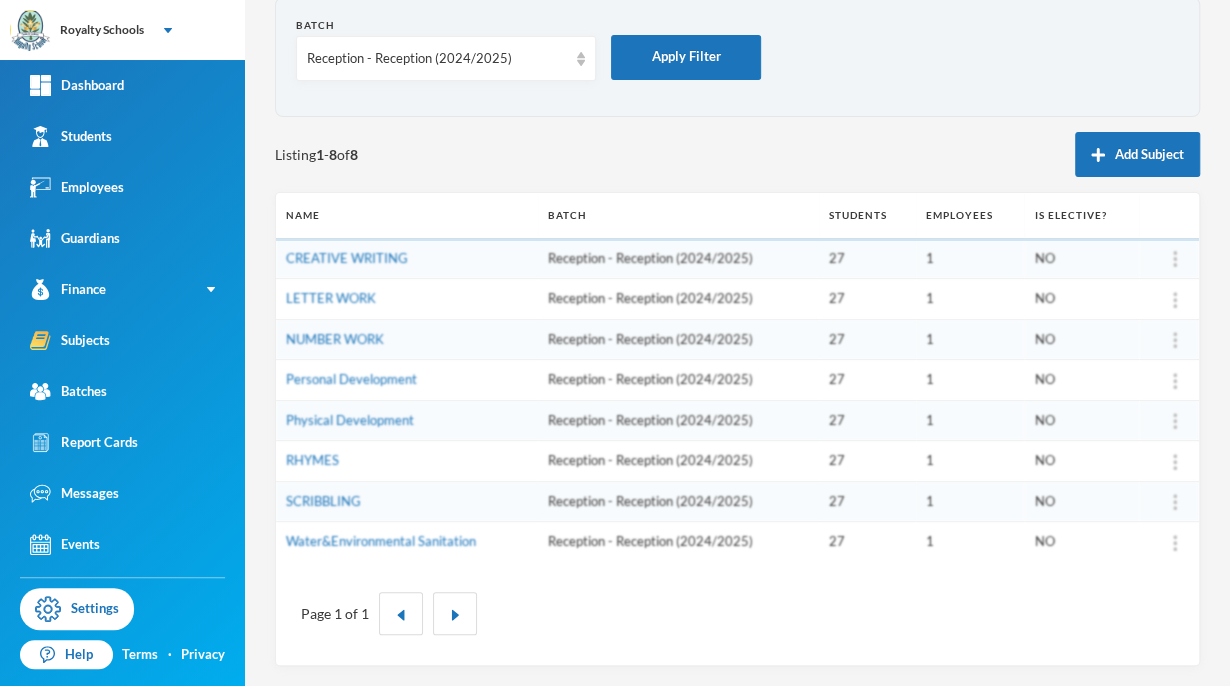 scroll, scrollTop: 95, scrollLeft: 0, axis: vertical 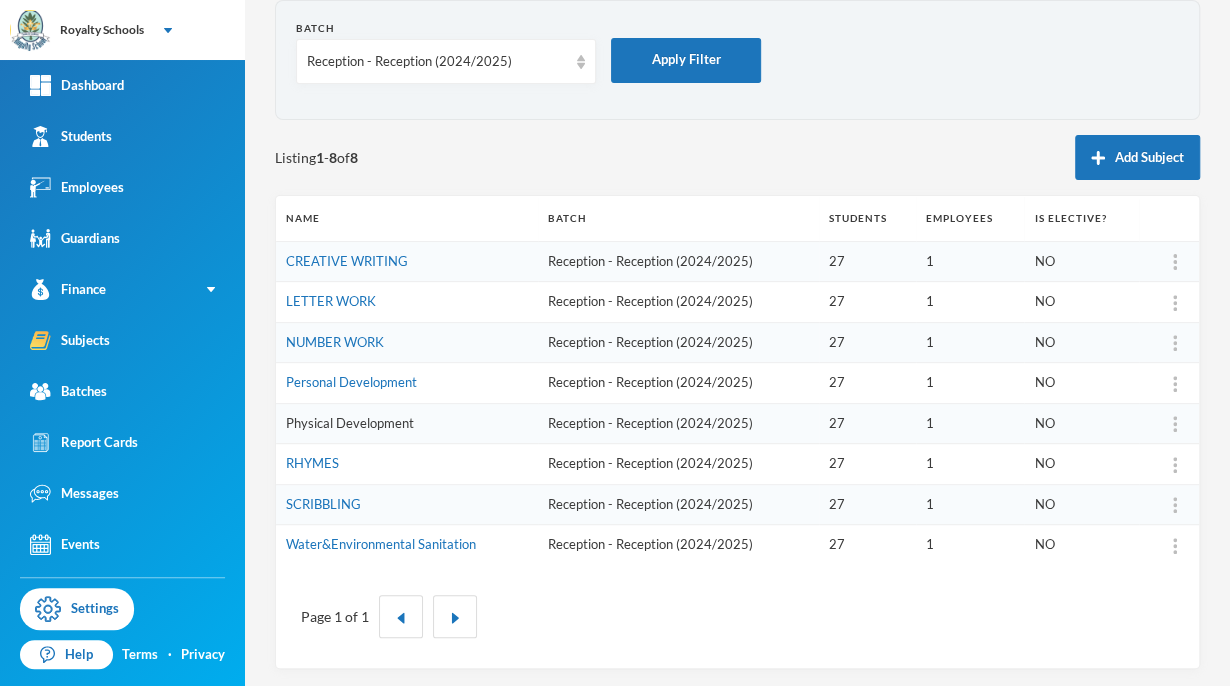 click on "Physical Development" at bounding box center (350, 423) 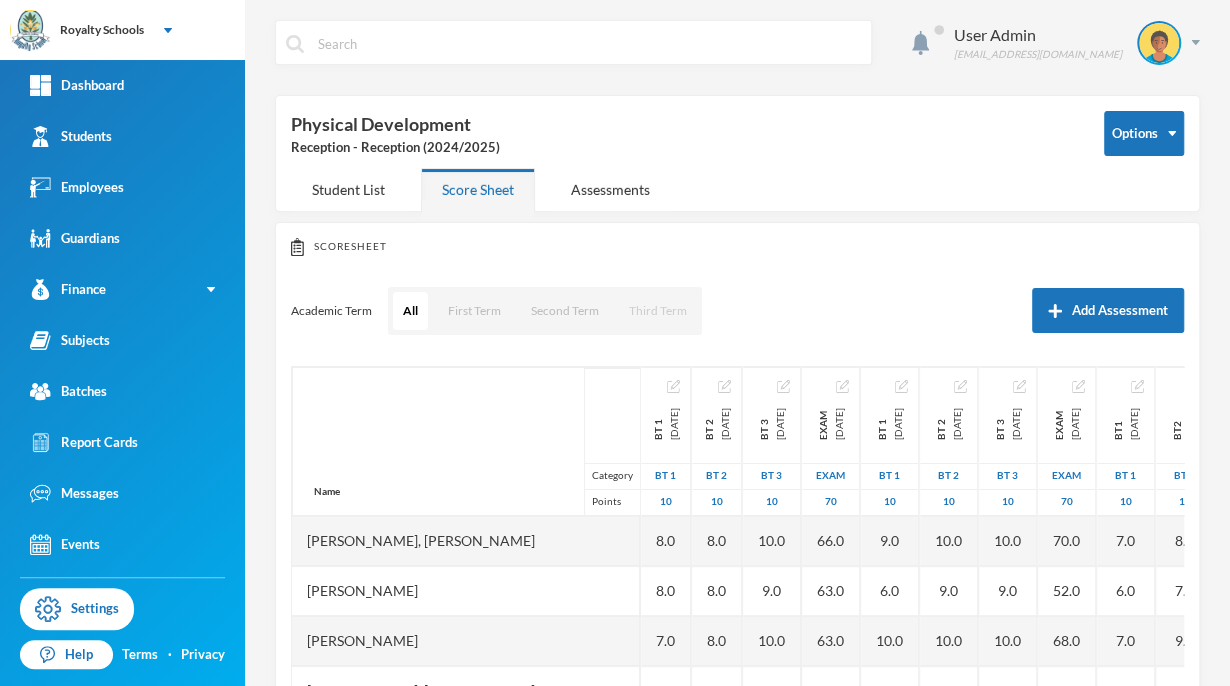 click on "Third Term" at bounding box center [658, 311] 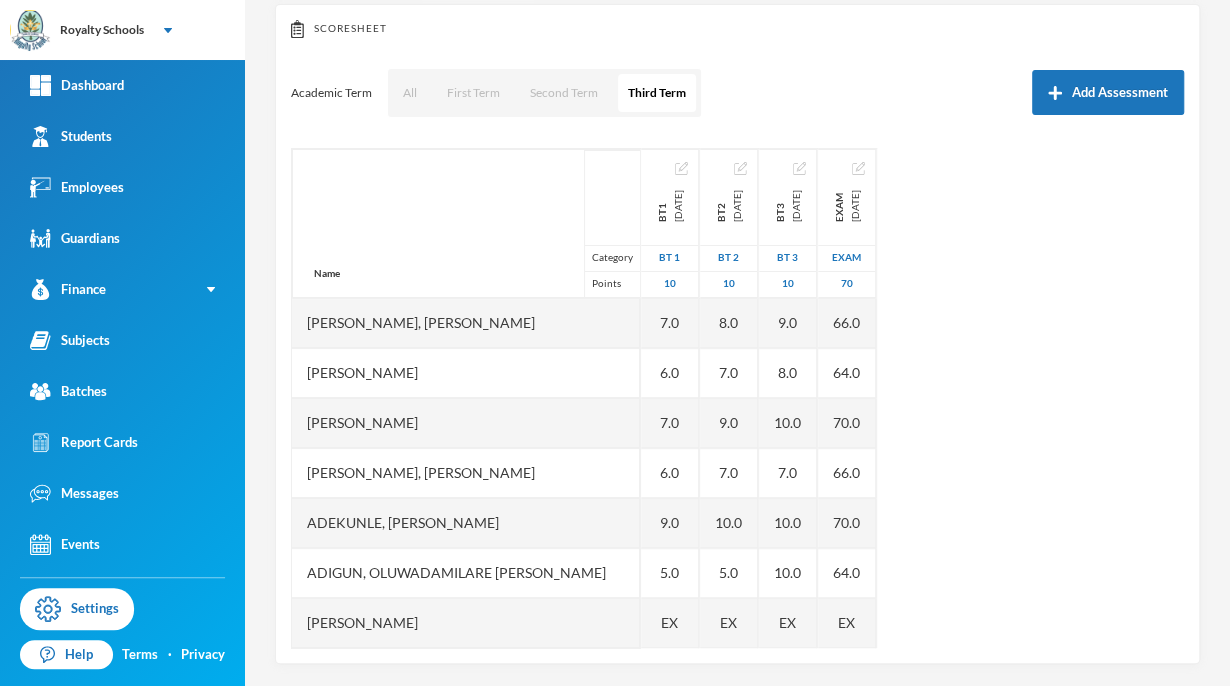 scroll, scrollTop: 224, scrollLeft: 0, axis: vertical 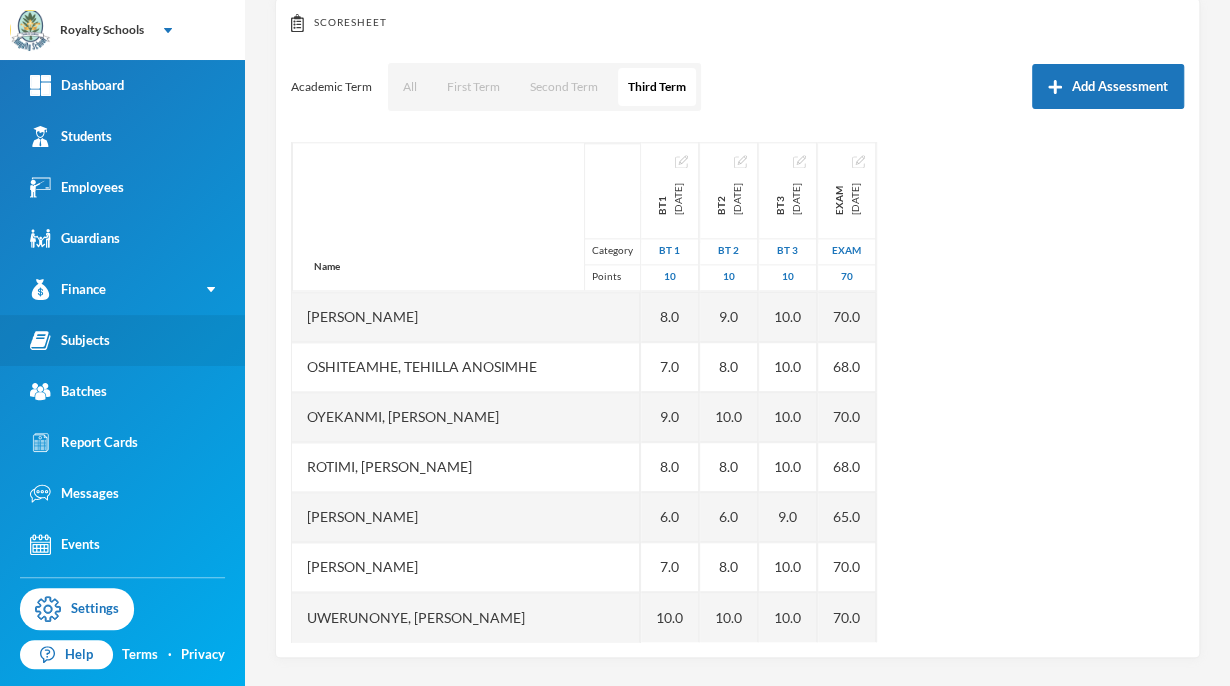 click on "Subjects" at bounding box center (122, 340) 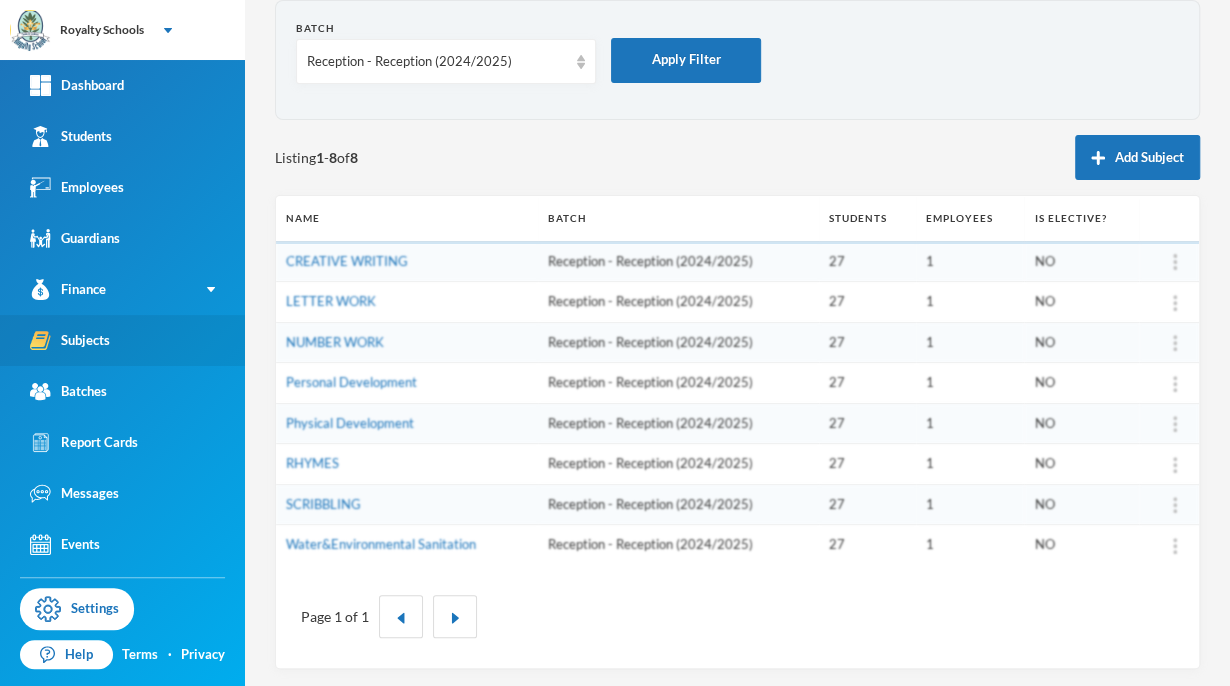 click on "Subjects" at bounding box center (122, 340) 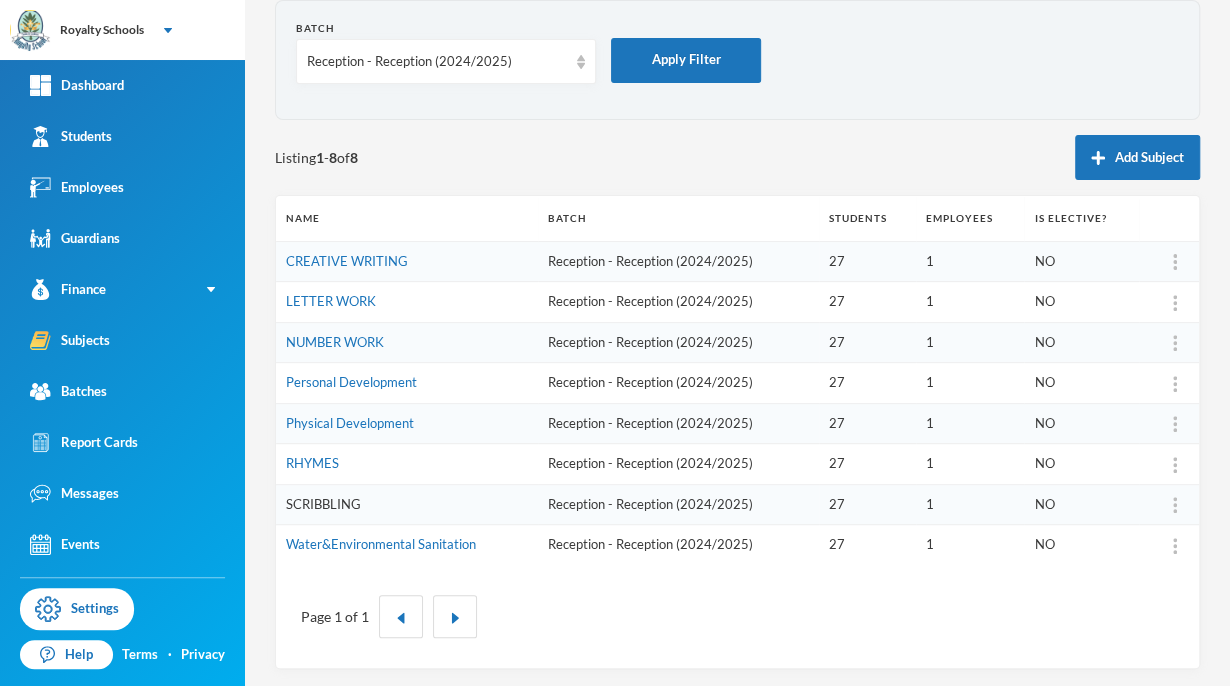 click on "SCRIBBLING" at bounding box center [323, 504] 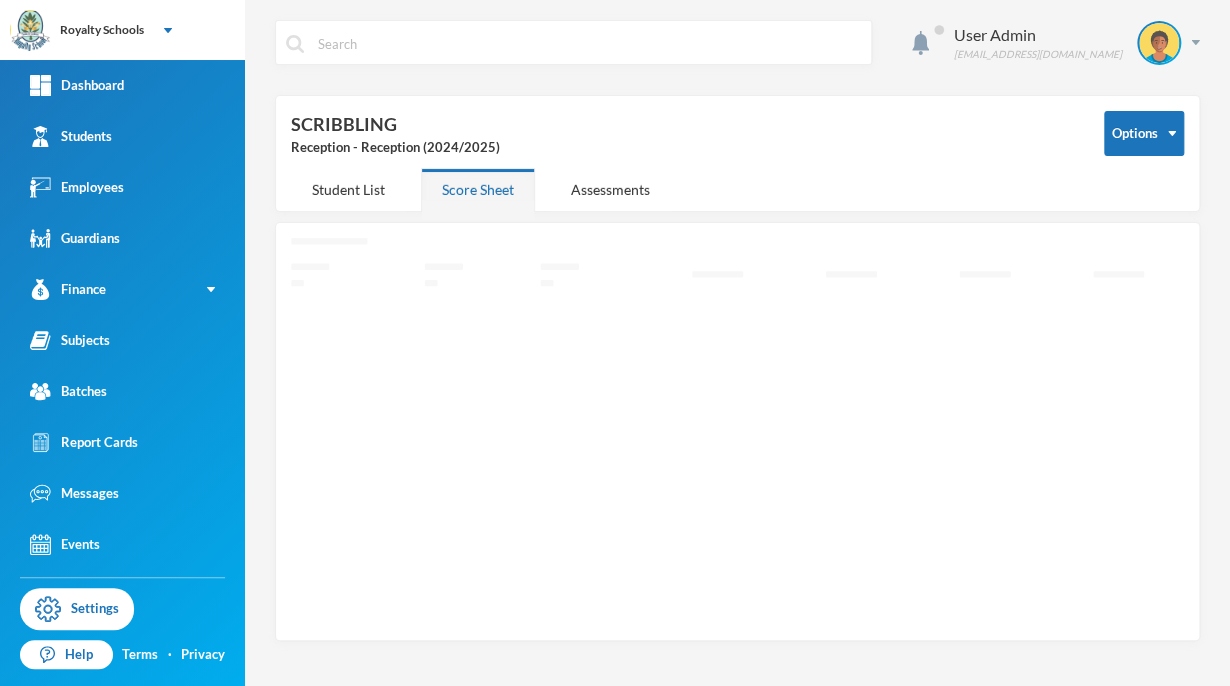 scroll, scrollTop: 0, scrollLeft: 0, axis: both 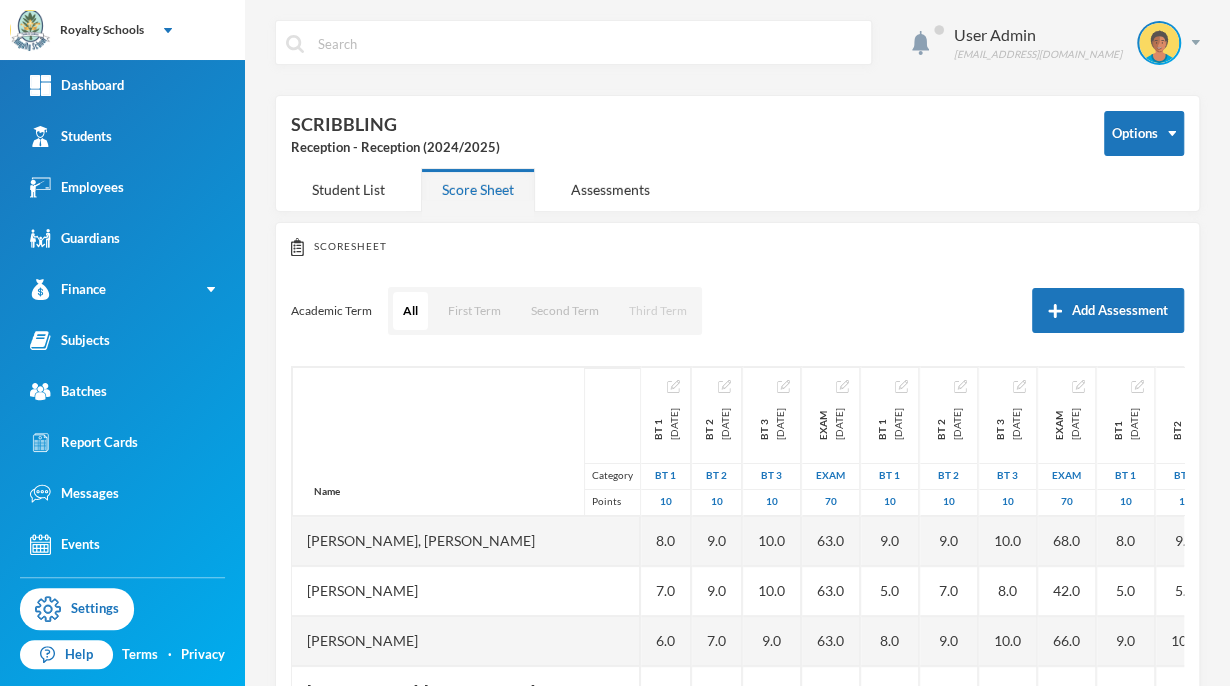 click on "Third Term" at bounding box center (658, 311) 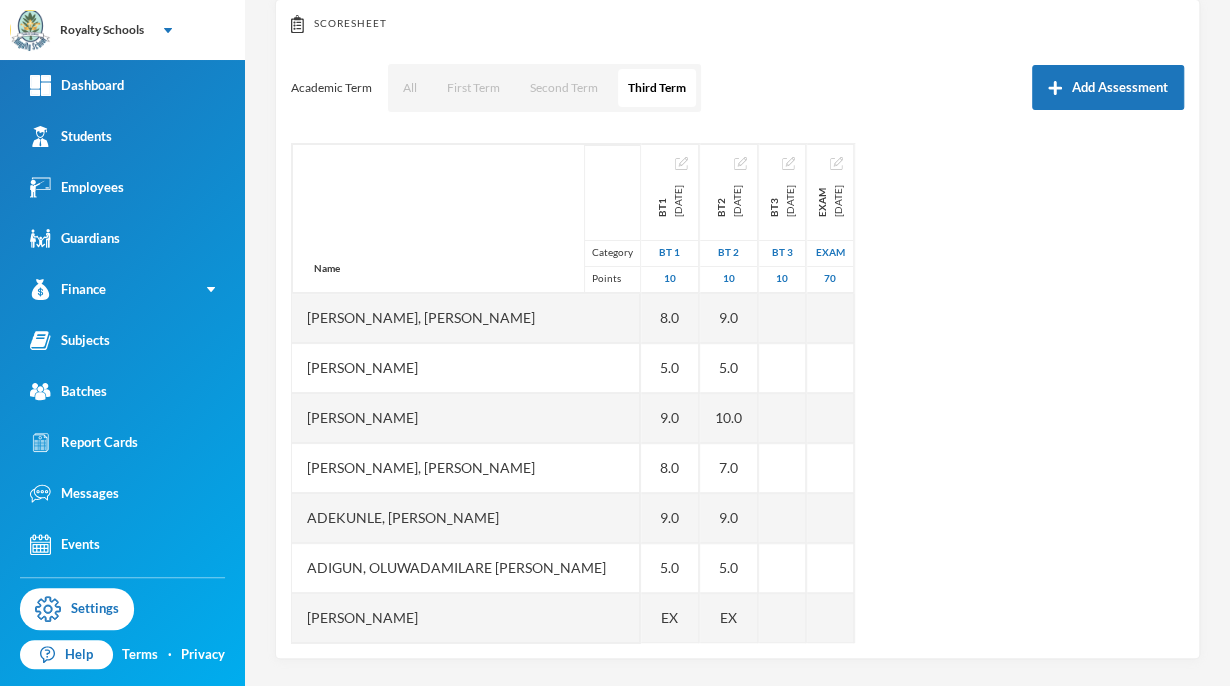 scroll, scrollTop: 224, scrollLeft: 0, axis: vertical 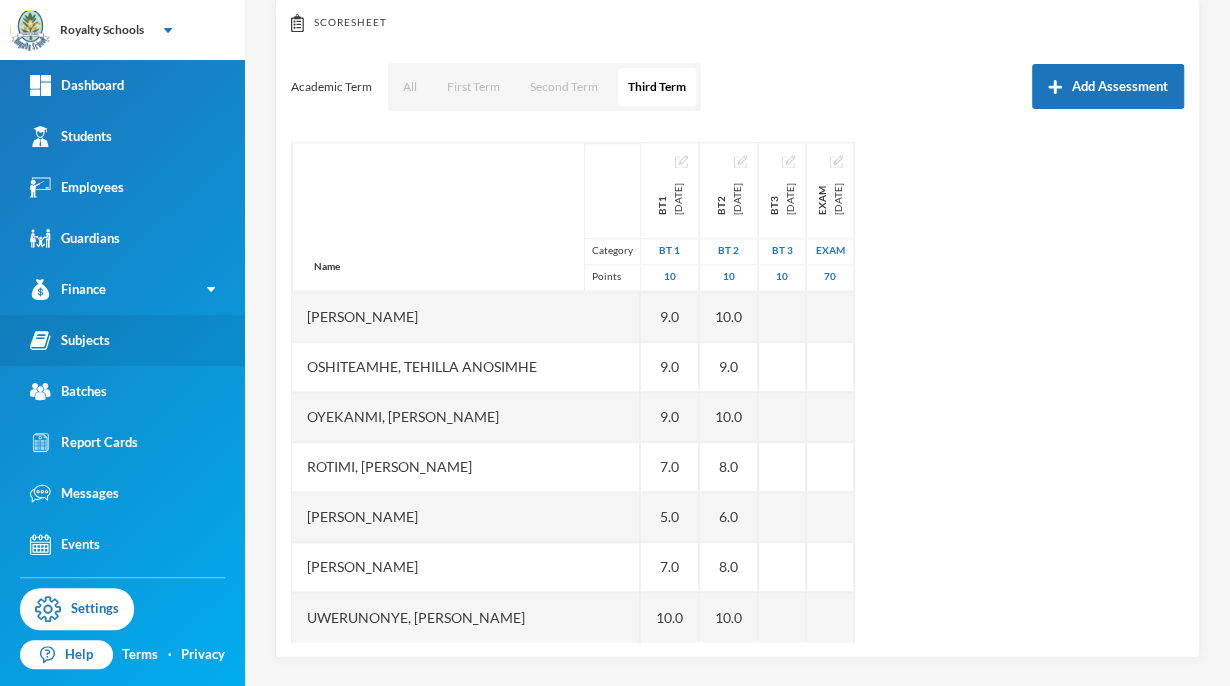 click on "Subjects" at bounding box center (122, 340) 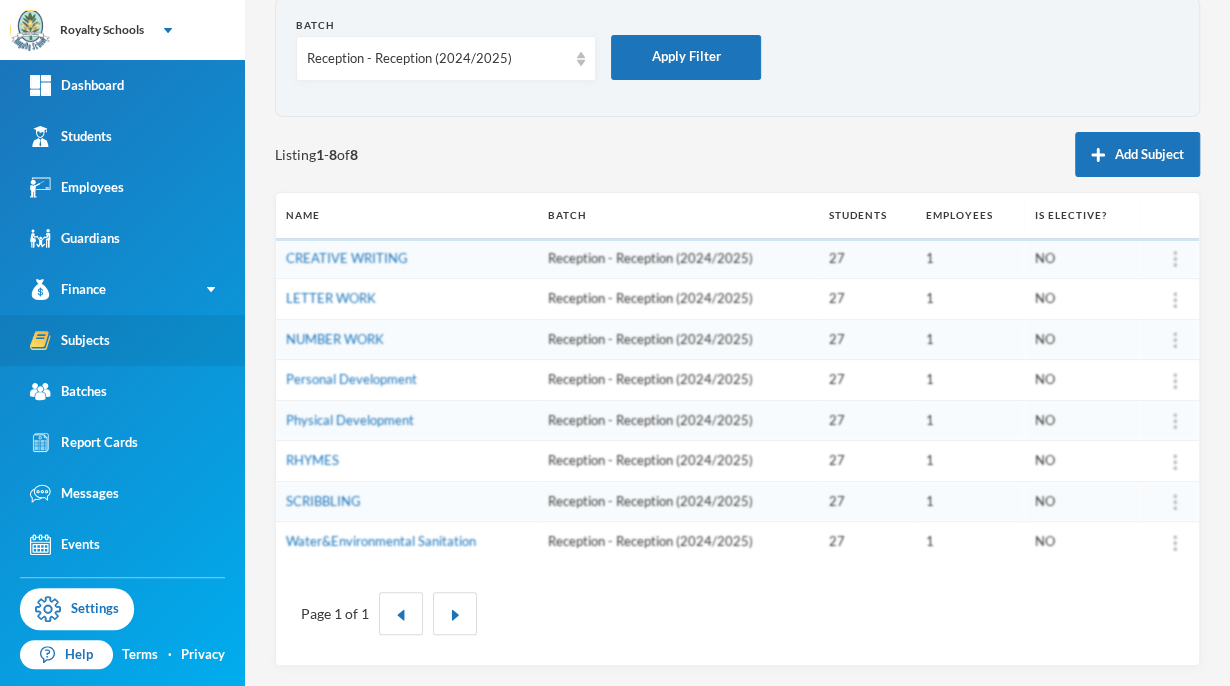 scroll, scrollTop: 95, scrollLeft: 0, axis: vertical 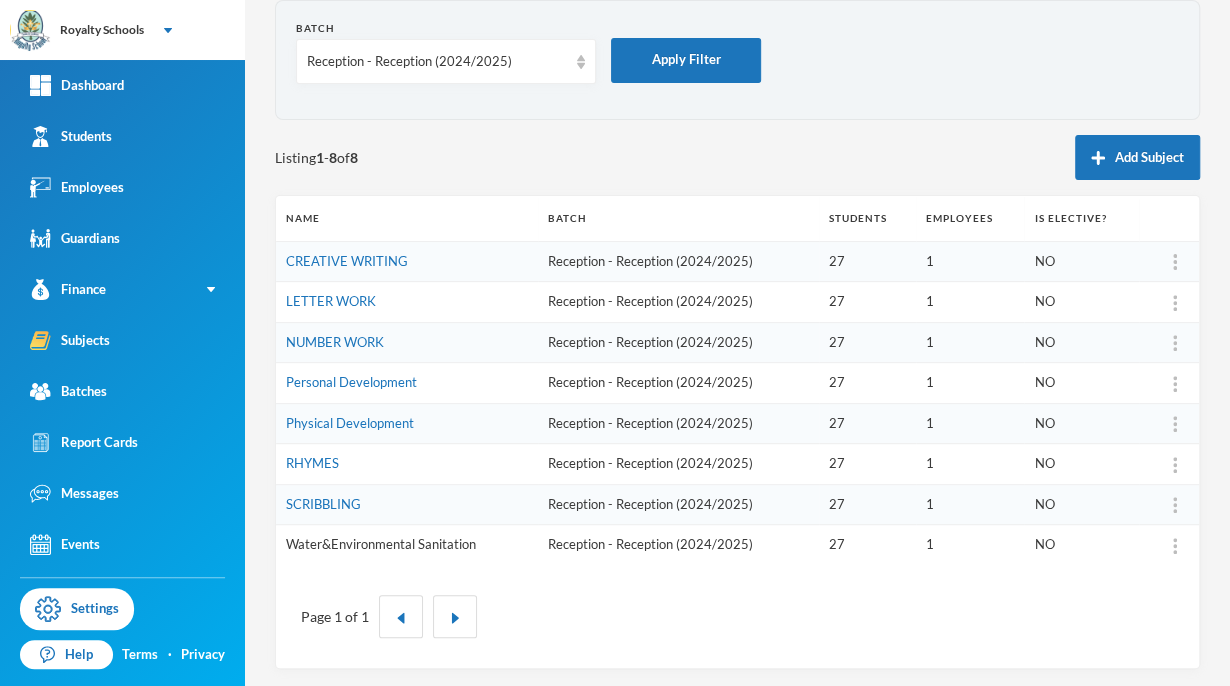 click on "Water&Environmental Sanitation" at bounding box center [381, 544] 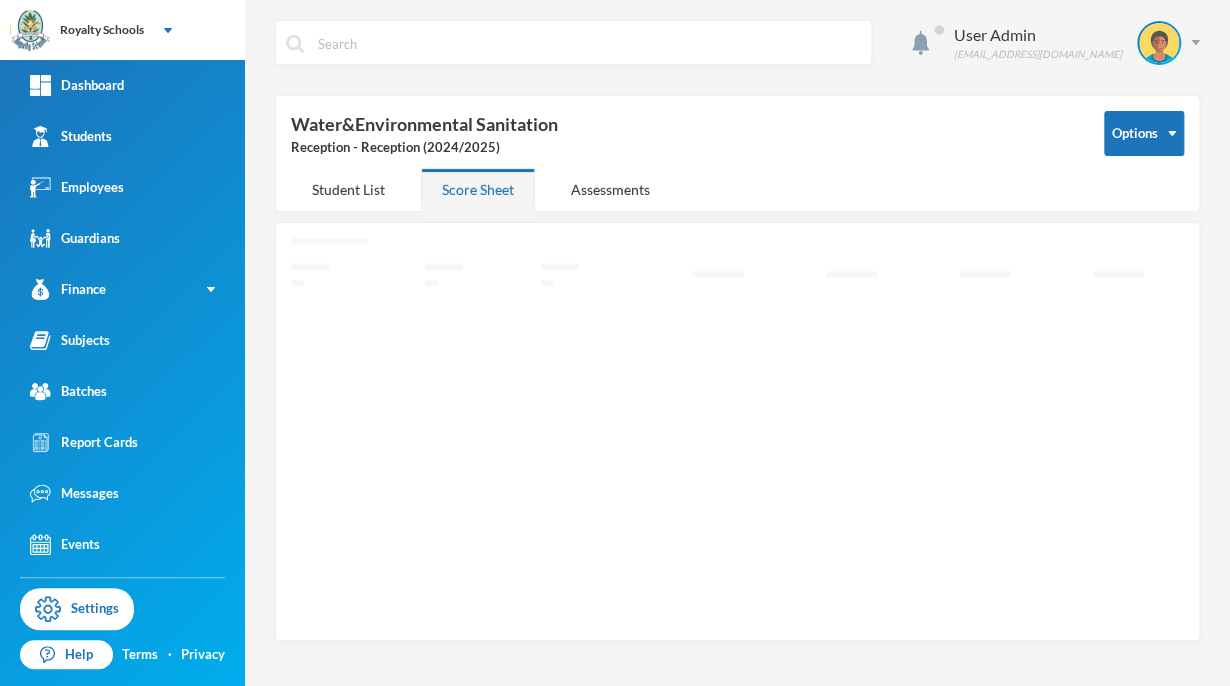 scroll, scrollTop: 0, scrollLeft: 0, axis: both 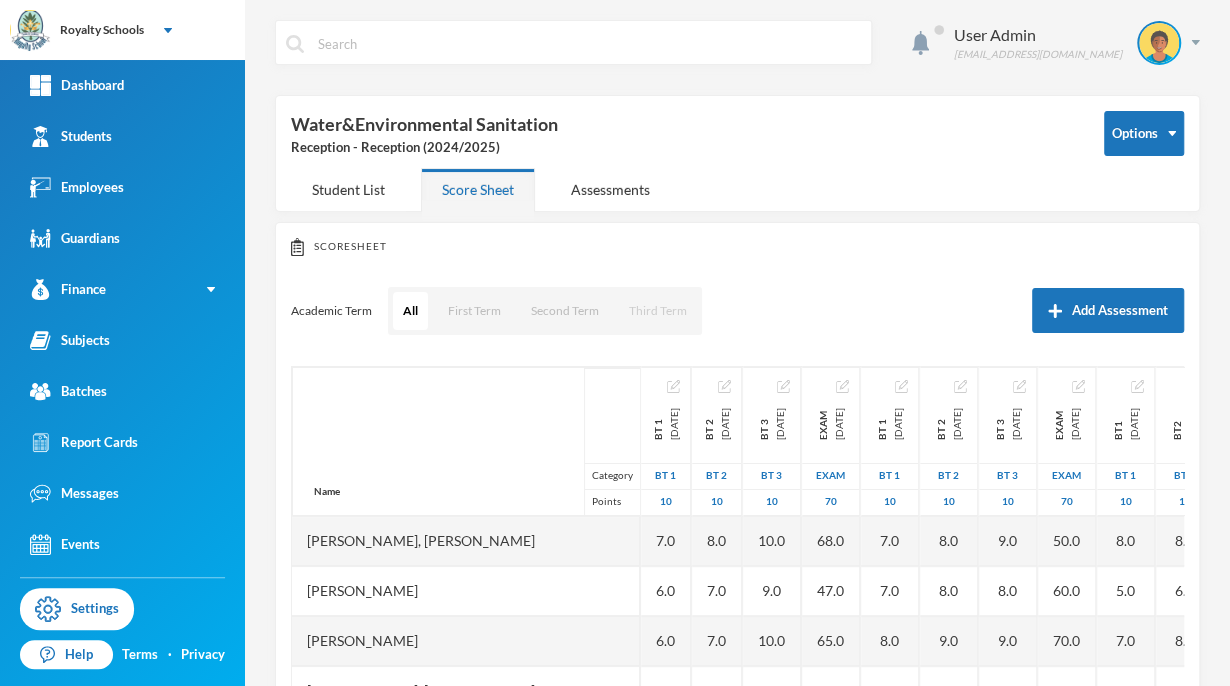 click on "Third Term" at bounding box center [658, 311] 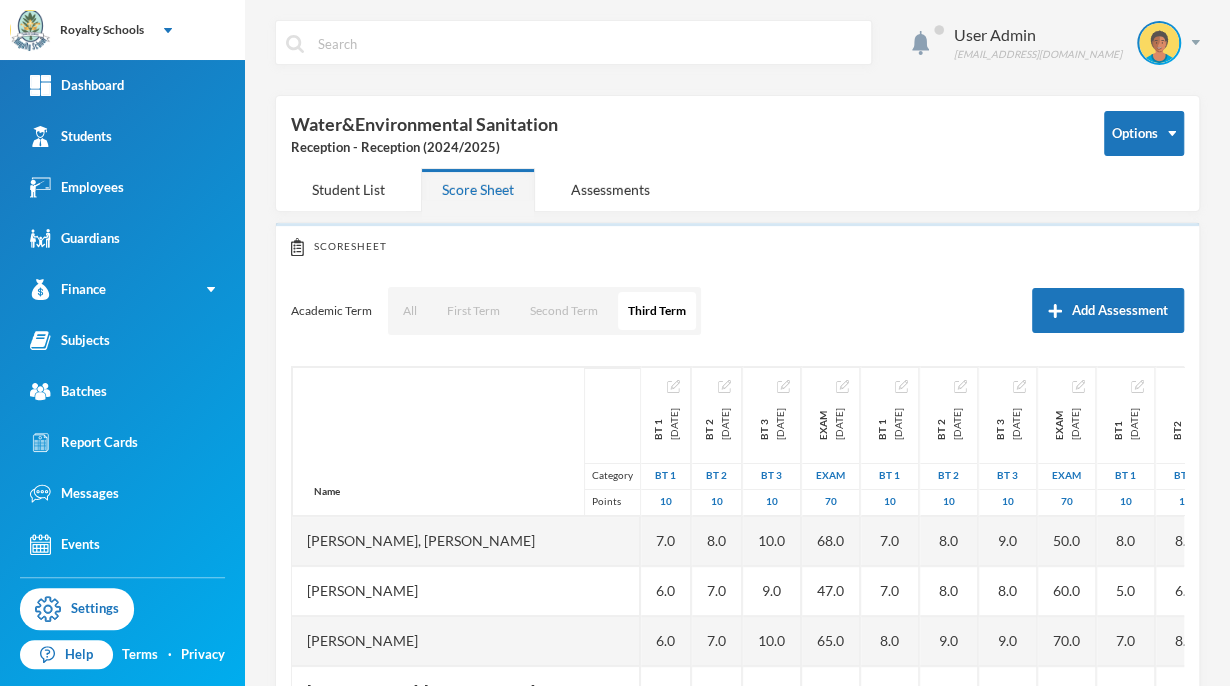drag, startPoint x: 668, startPoint y: 310, endPoint x: 521, endPoint y: 390, distance: 167.3589 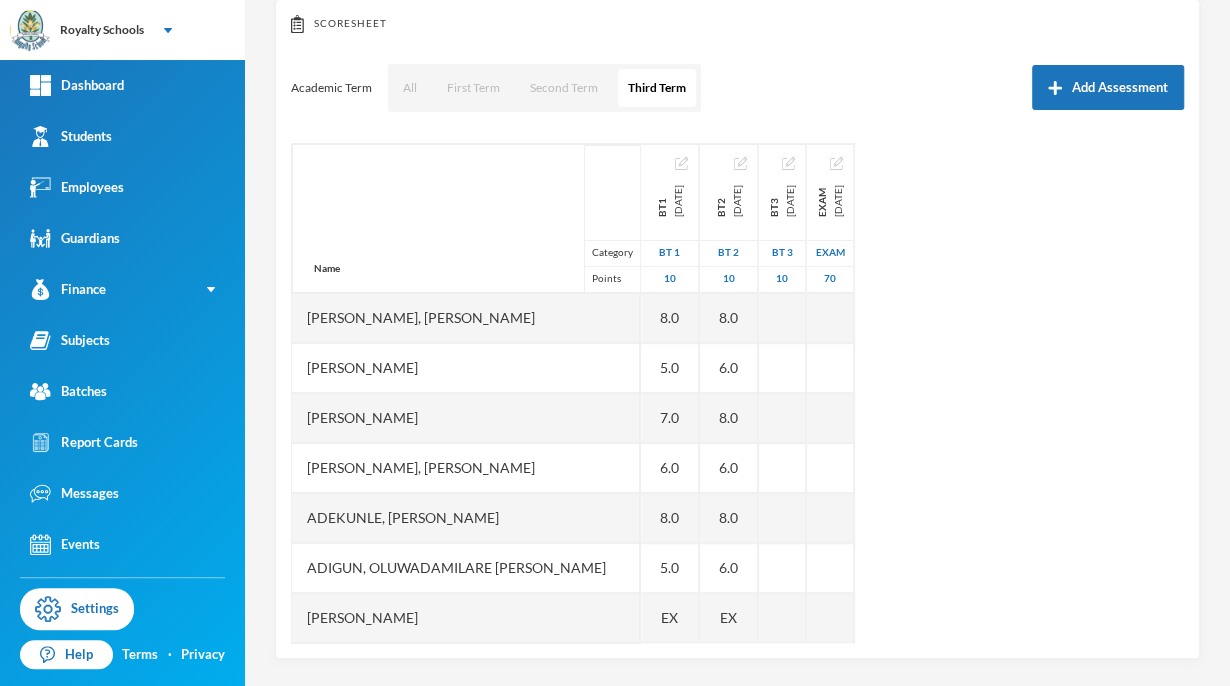 scroll, scrollTop: 224, scrollLeft: 0, axis: vertical 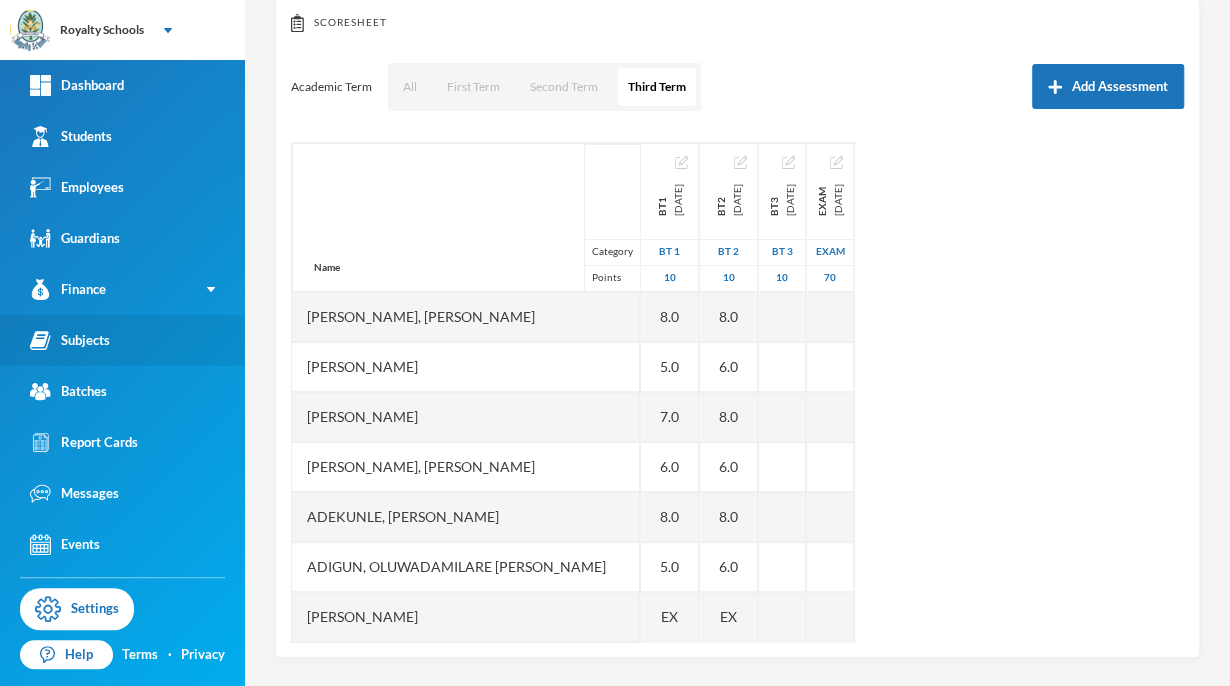 click on "Subjects" at bounding box center [70, 340] 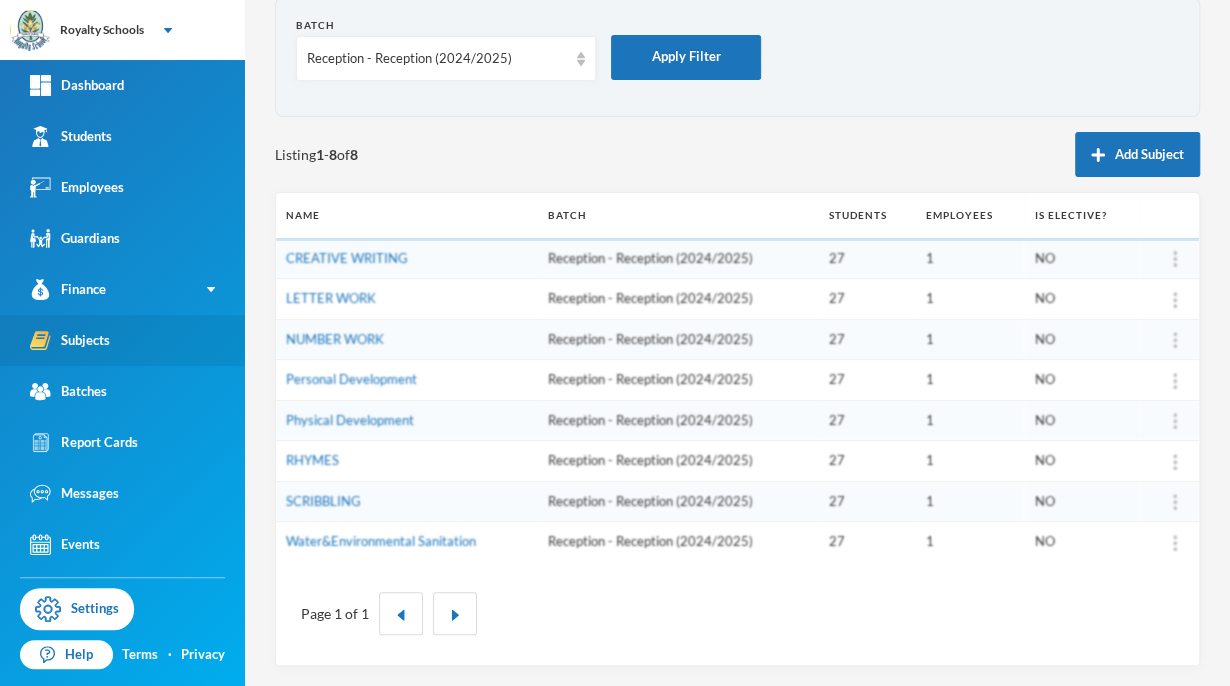scroll, scrollTop: 95, scrollLeft: 0, axis: vertical 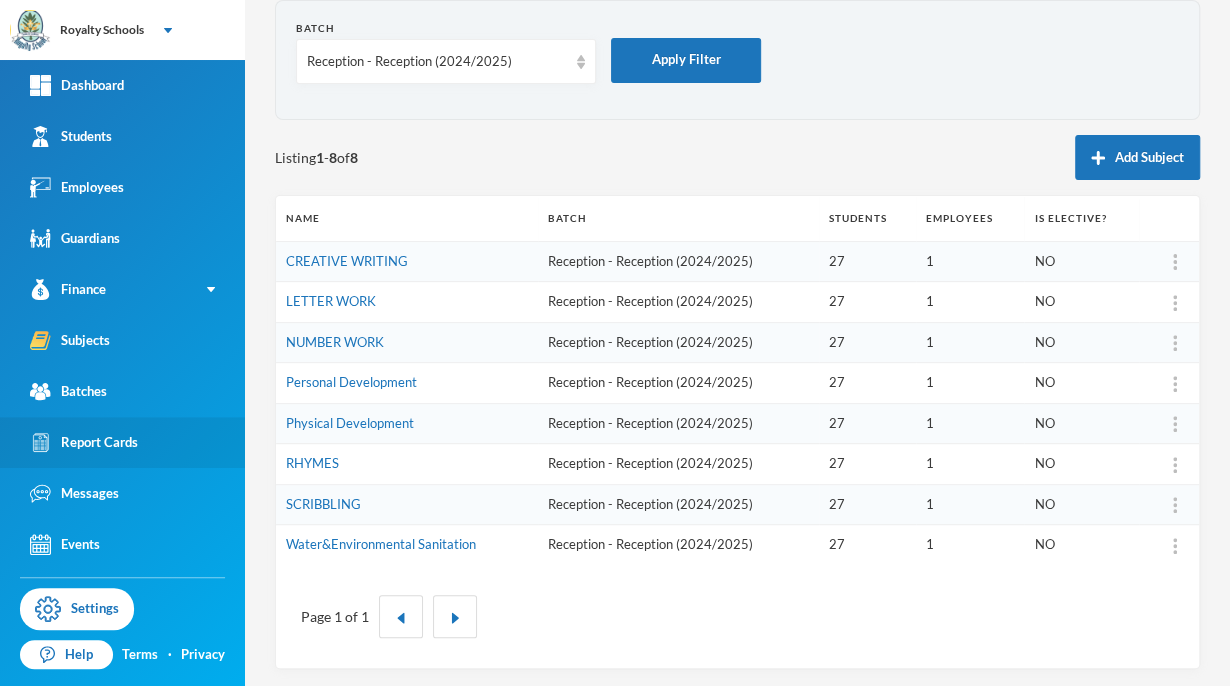 click on "Report Cards" at bounding box center [122, 442] 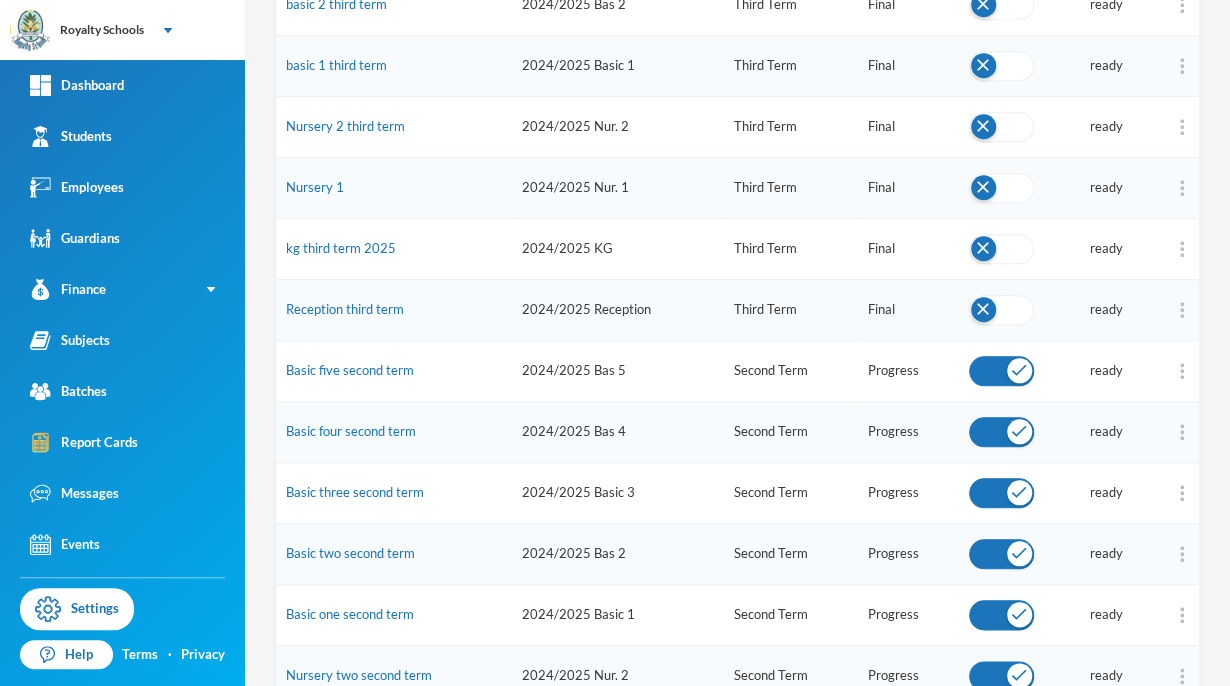 scroll, scrollTop: 567, scrollLeft: 0, axis: vertical 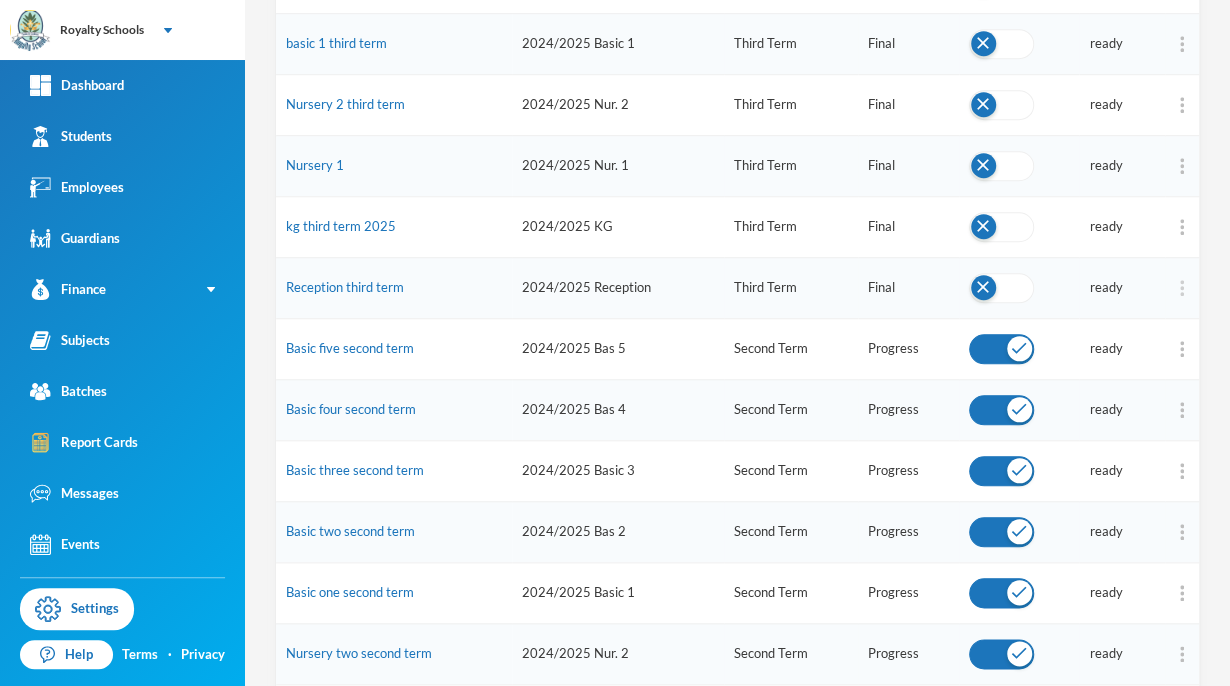 click at bounding box center (1182, 288) 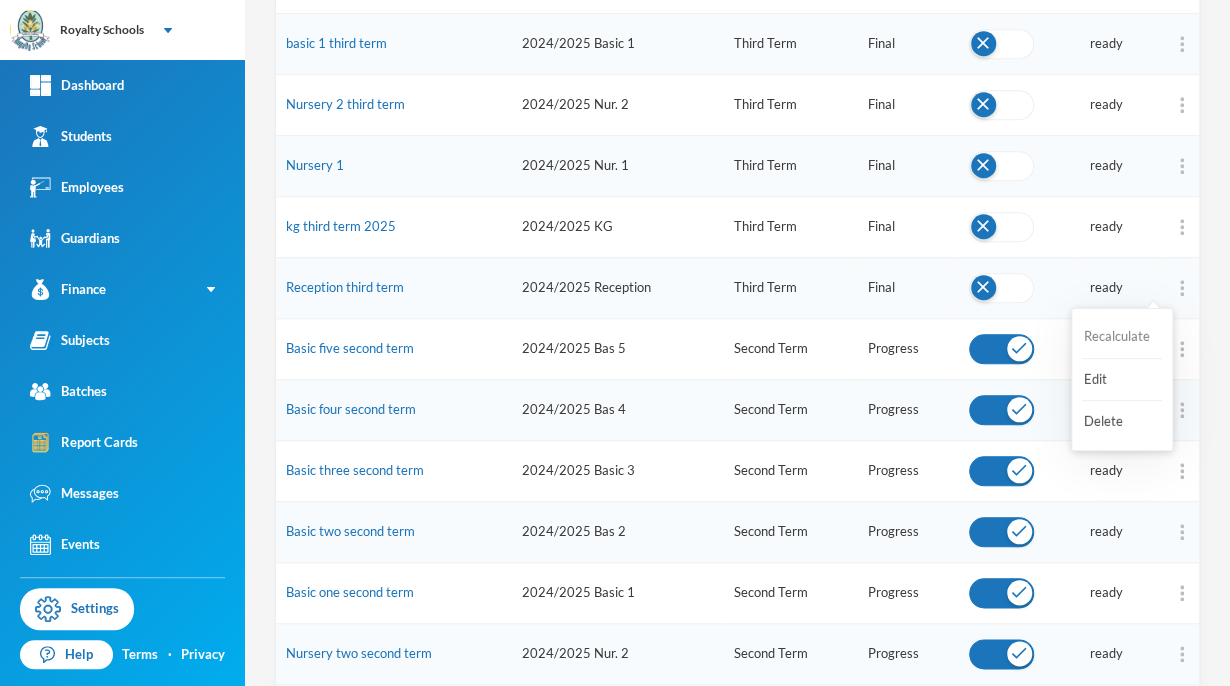 click on "Recalculate" at bounding box center [1122, 337] 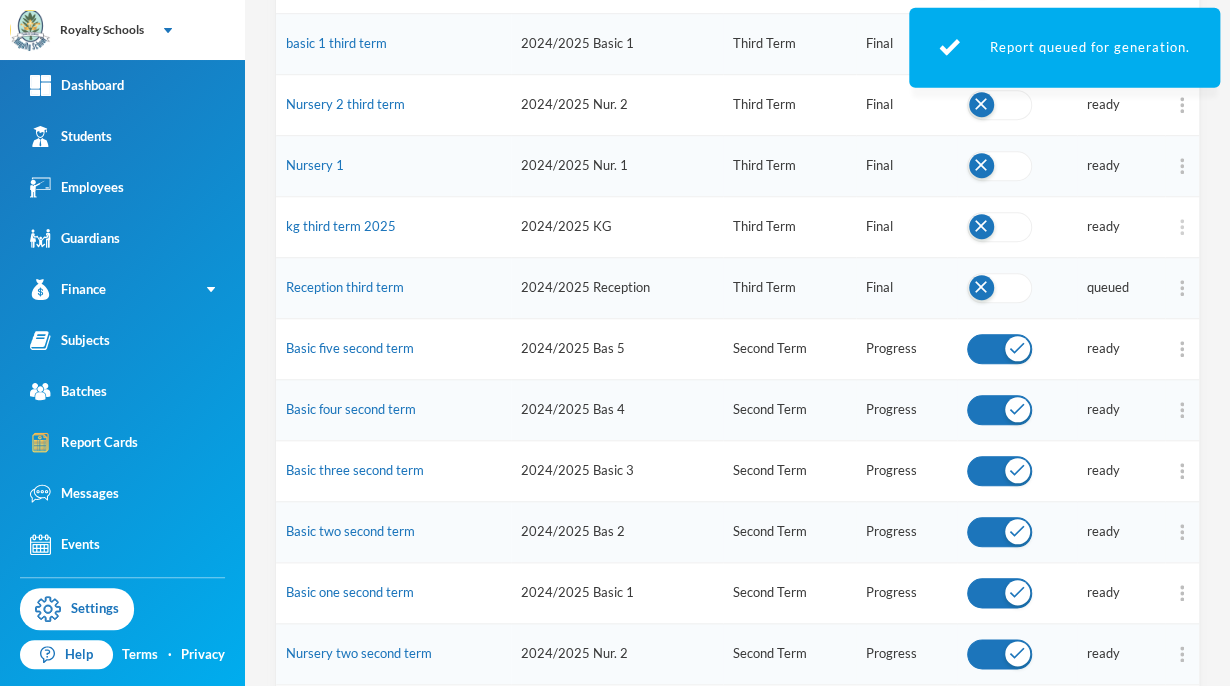 click at bounding box center [1182, 227] 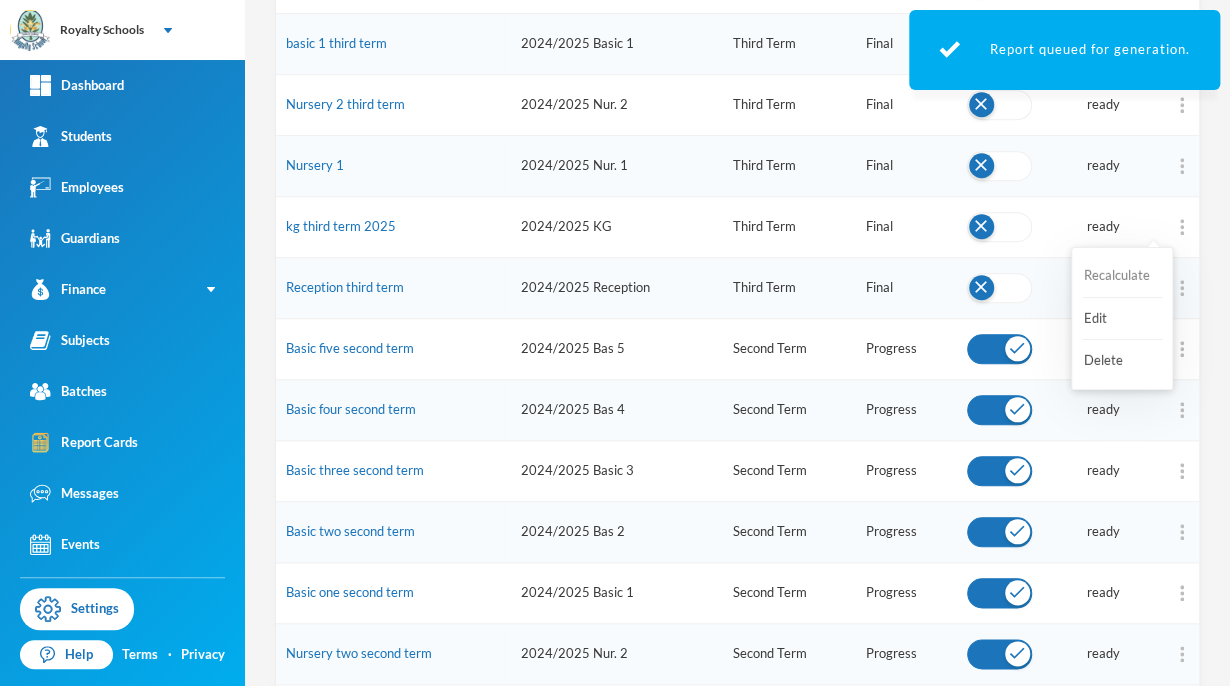 click on "Recalculate" at bounding box center [1122, 276] 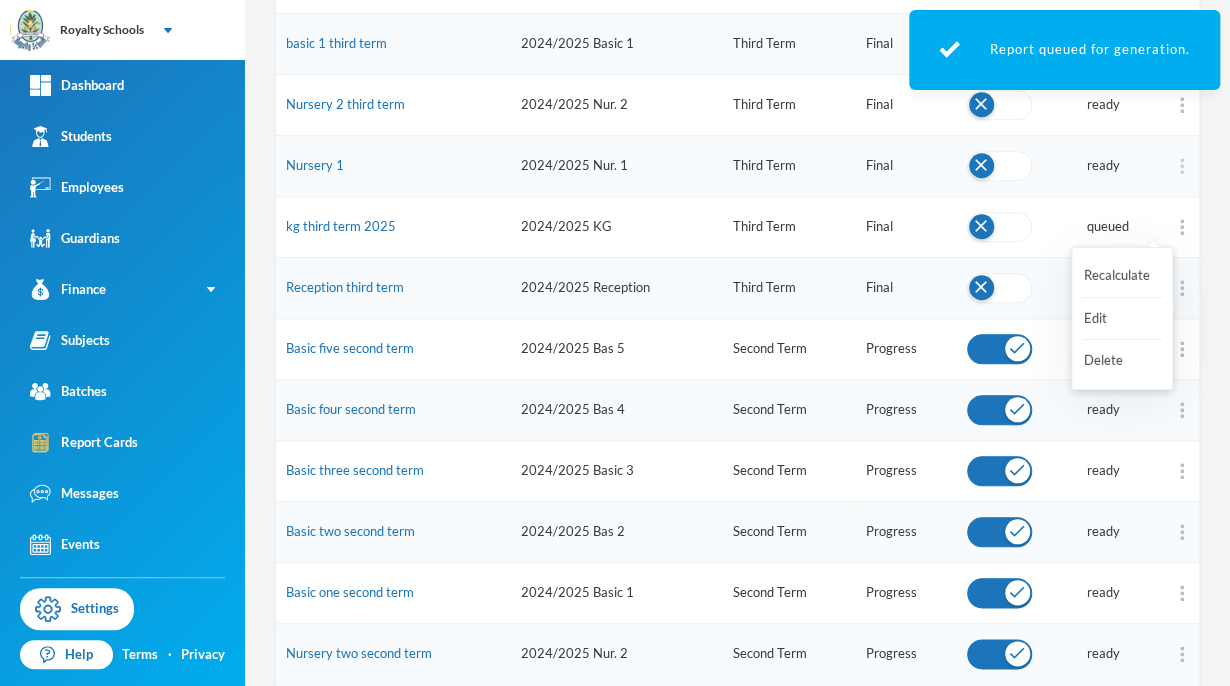 click at bounding box center [1182, 166] 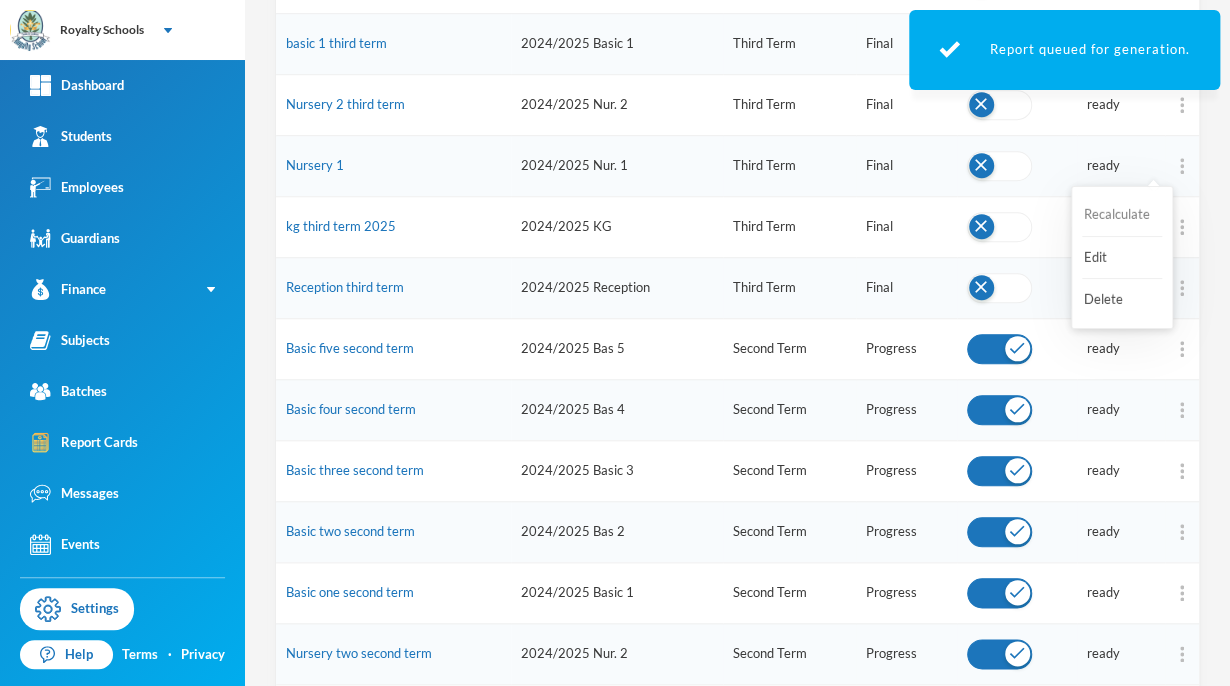 click on "Recalculate" at bounding box center (1122, 215) 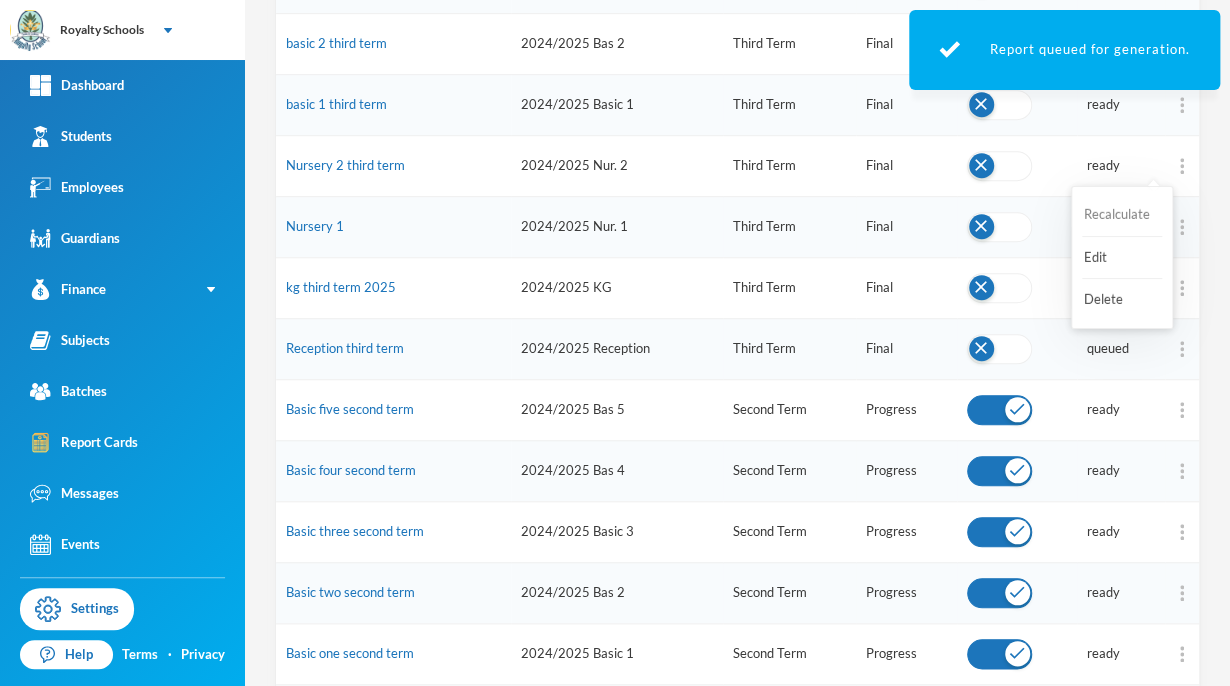 scroll, scrollTop: 515, scrollLeft: 0, axis: vertical 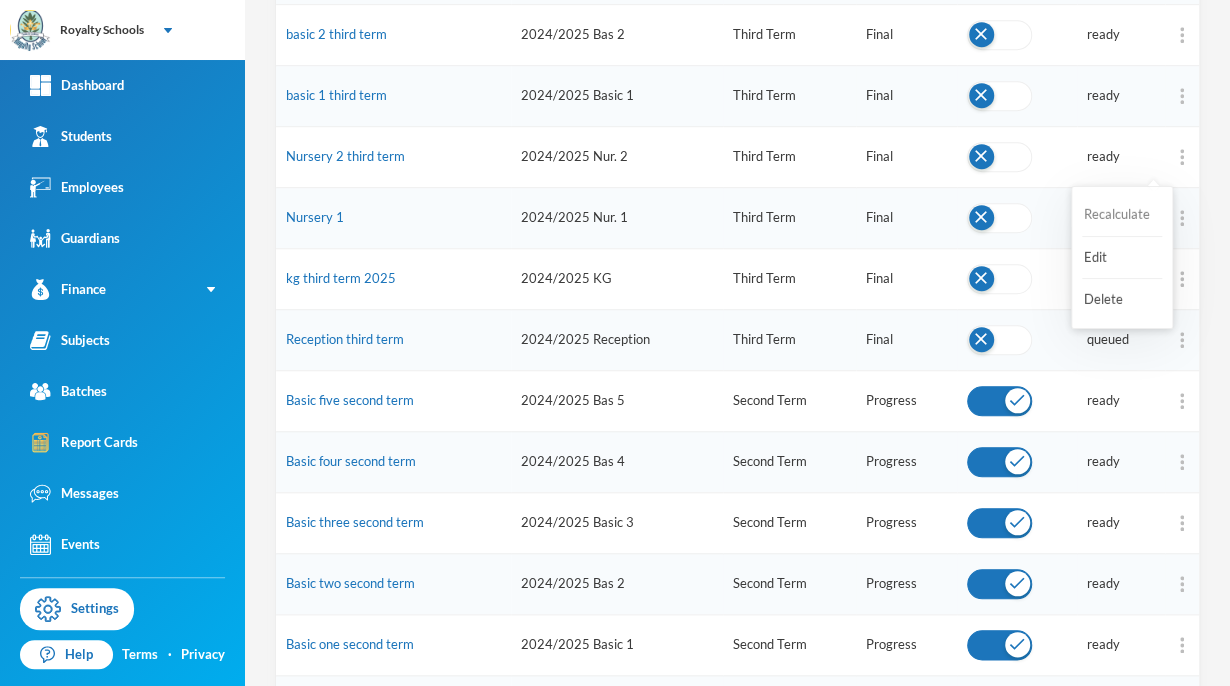click on "Recalculate" at bounding box center [1122, 215] 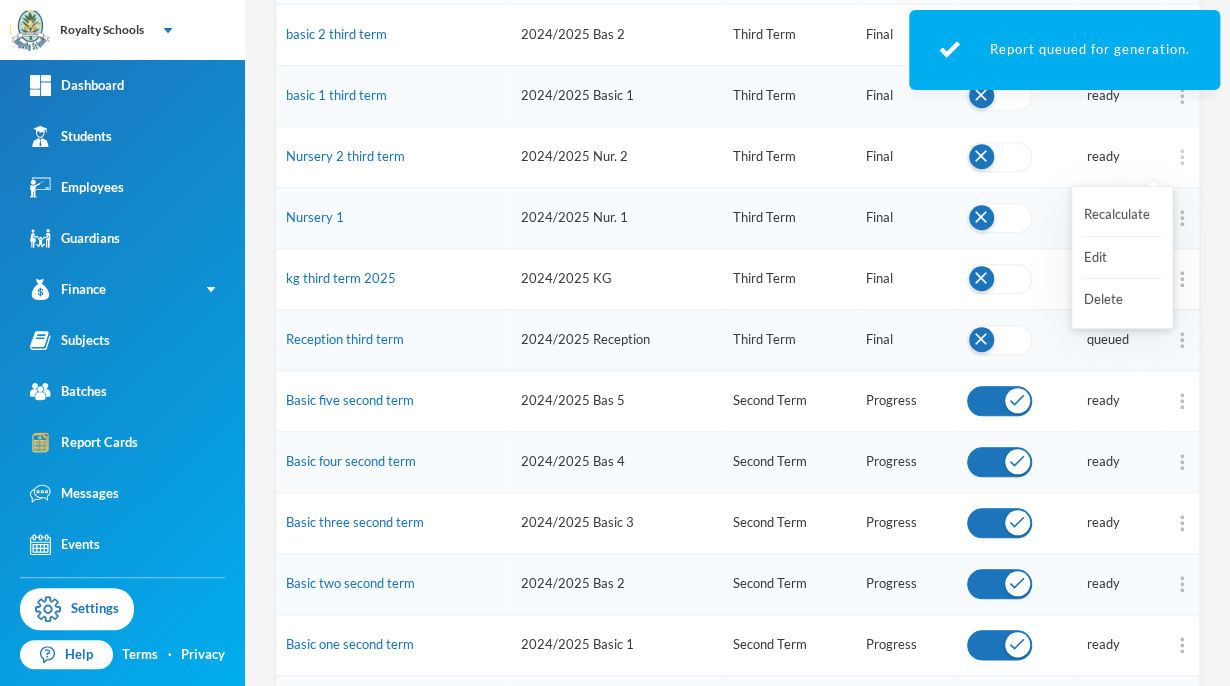 click at bounding box center [1182, 157] 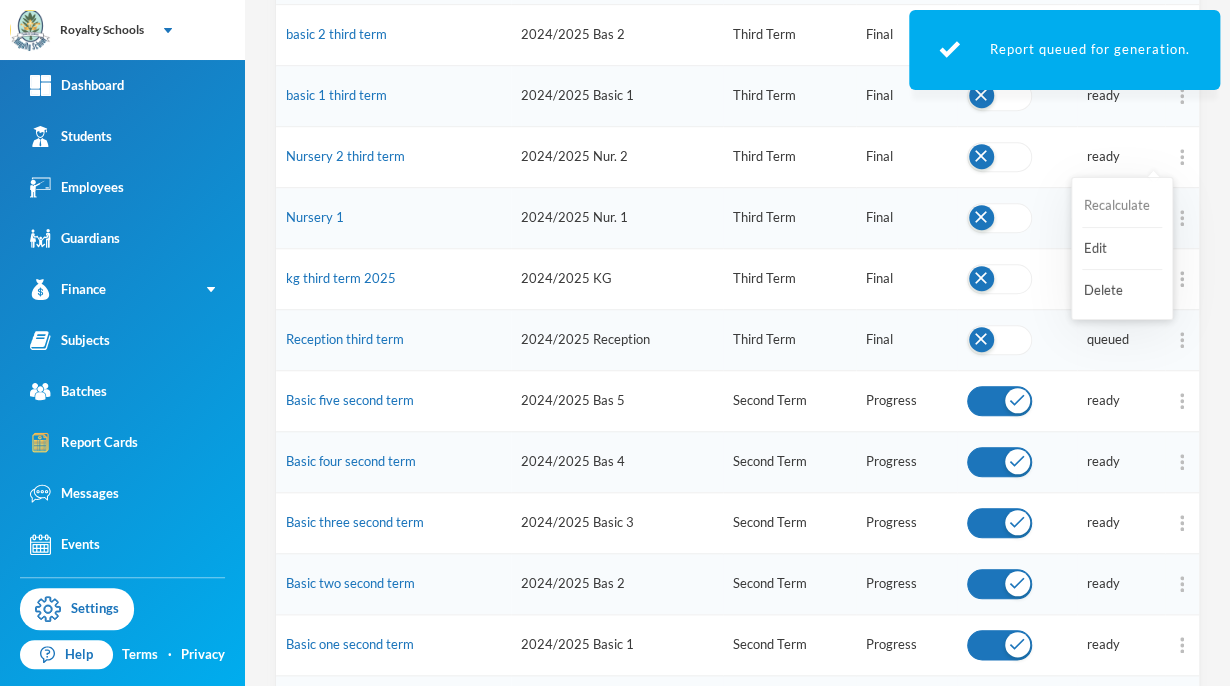click on "Recalculate" at bounding box center [1122, 206] 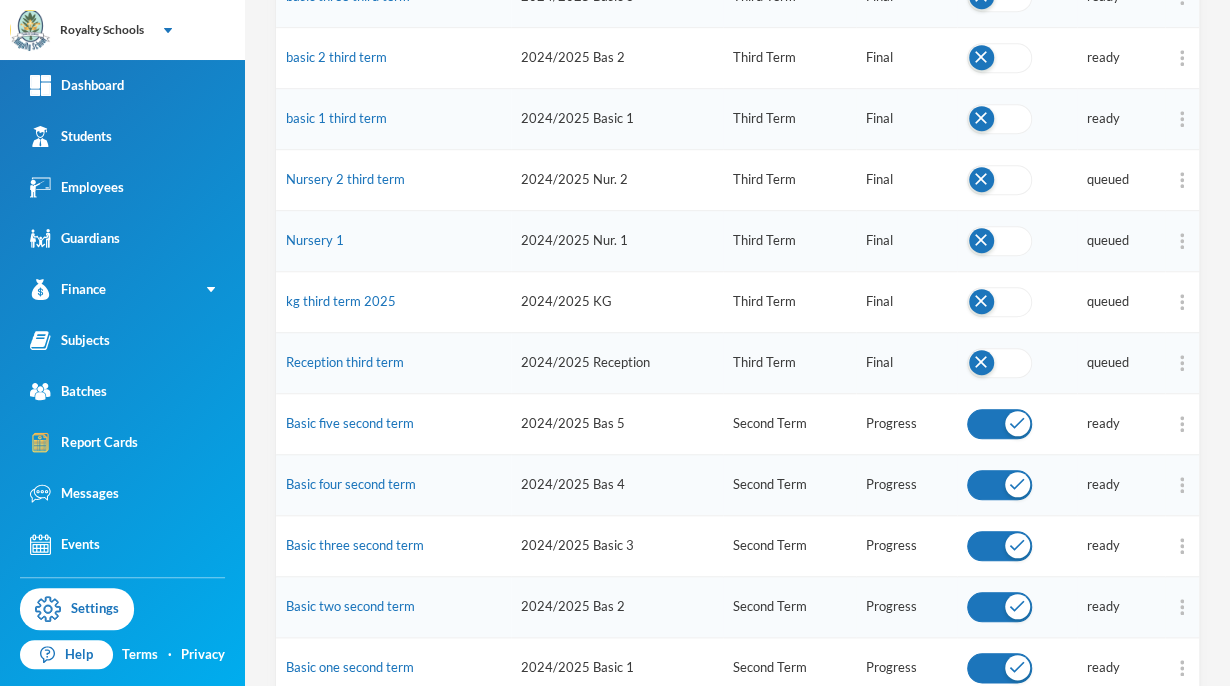 scroll, scrollTop: 446, scrollLeft: 0, axis: vertical 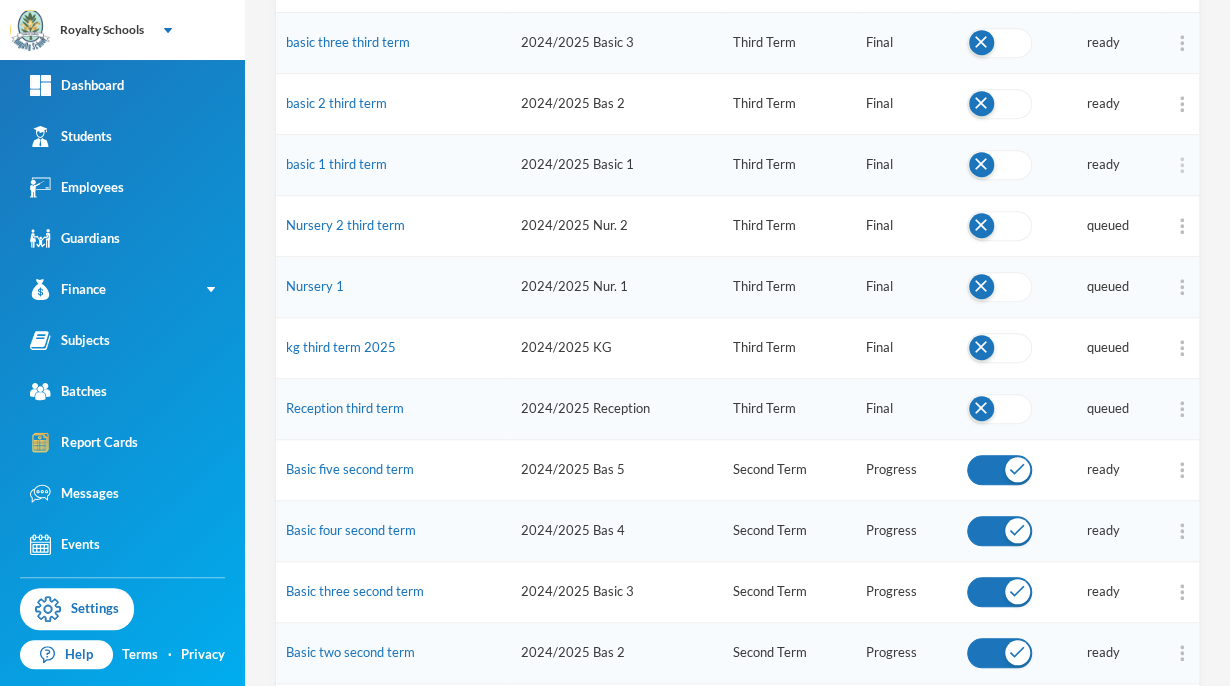 click at bounding box center [1182, 165] 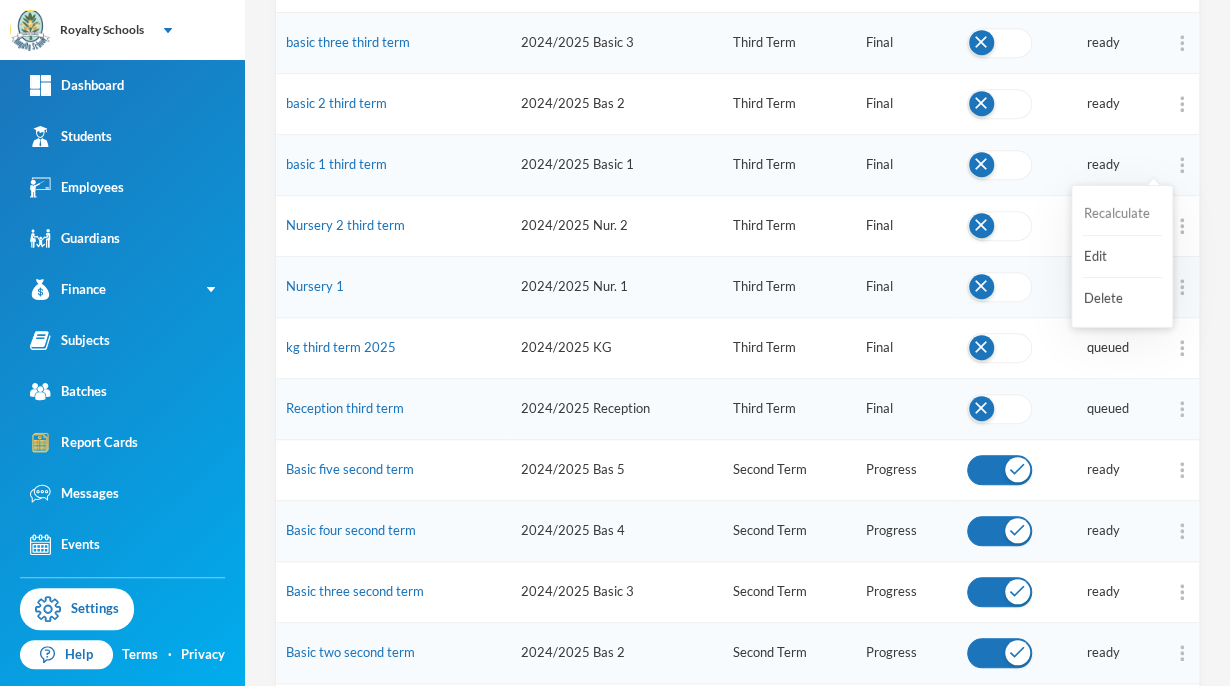 click on "Recalculate" at bounding box center (1122, 214) 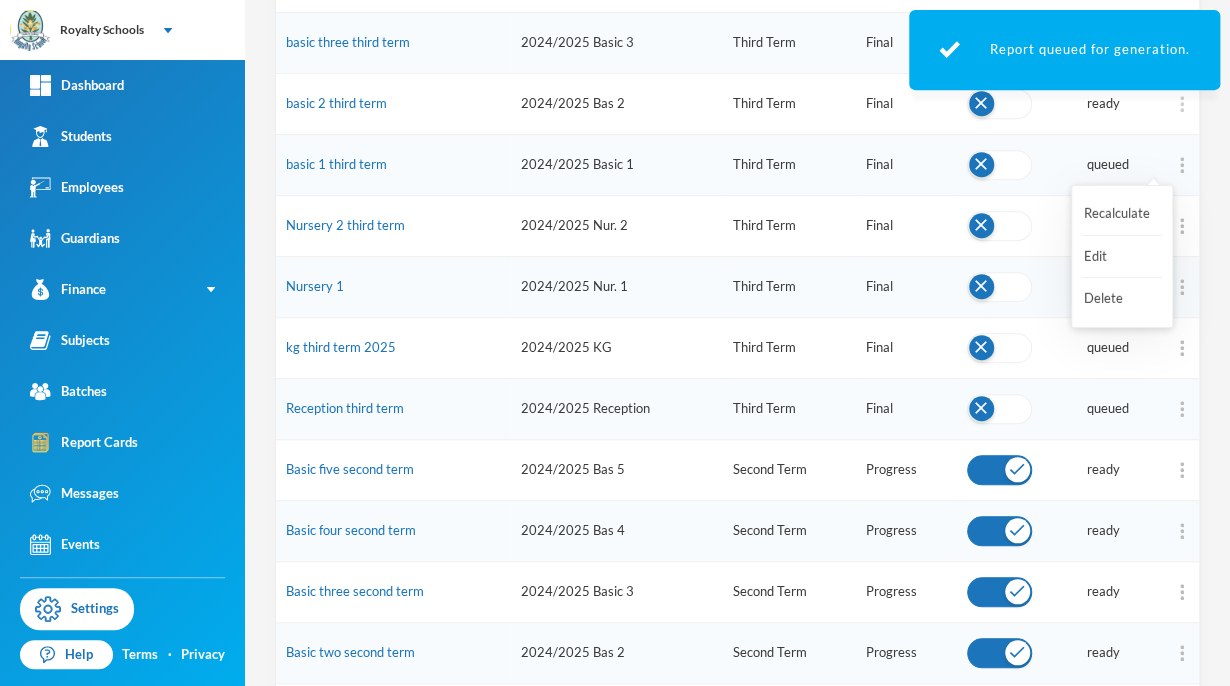 click at bounding box center (1182, 104) 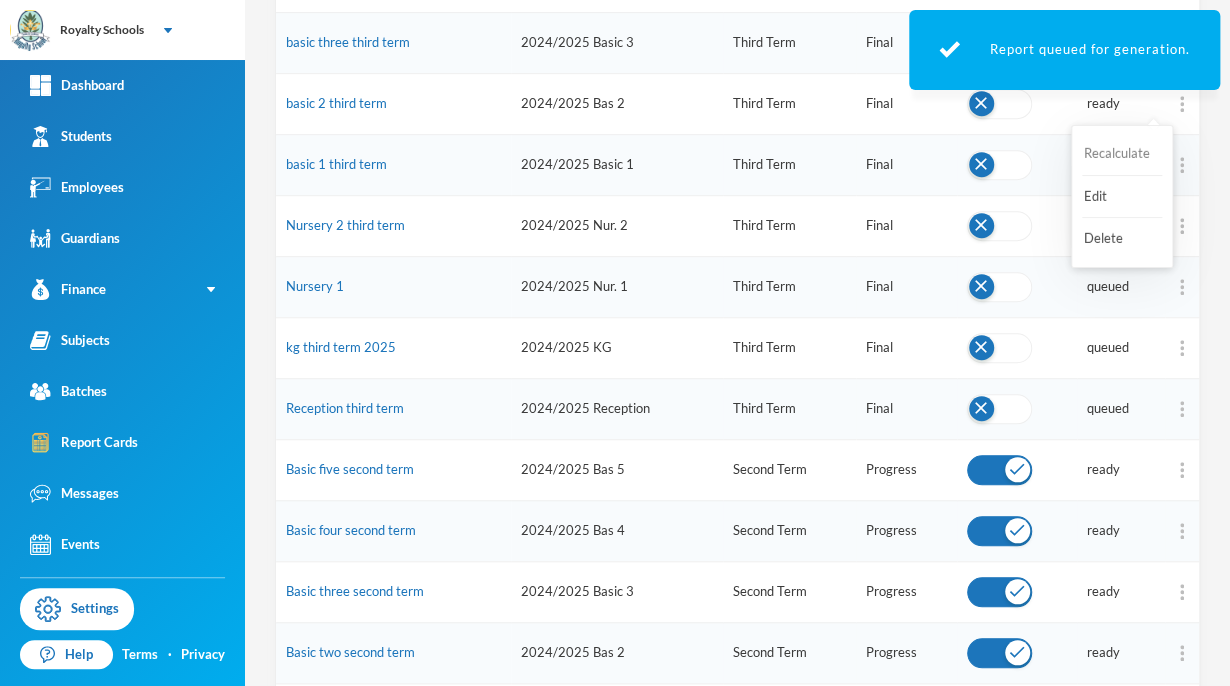 click on "Recalculate" at bounding box center (1122, 154) 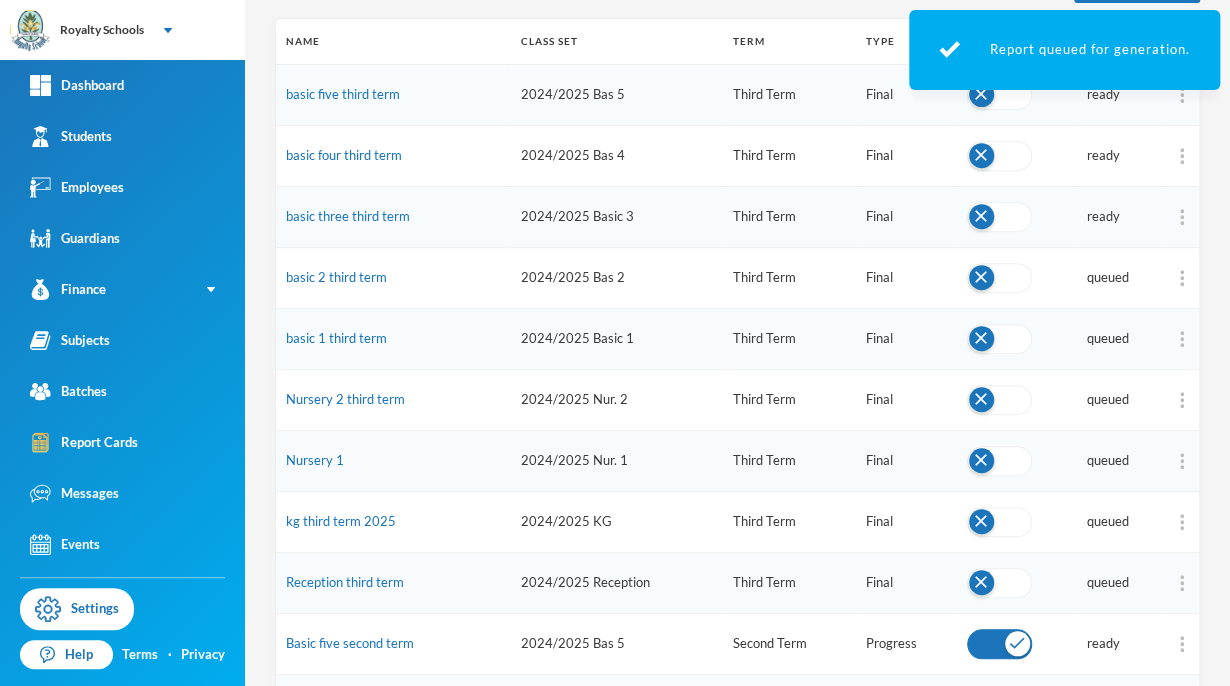 scroll, scrollTop: 264, scrollLeft: 0, axis: vertical 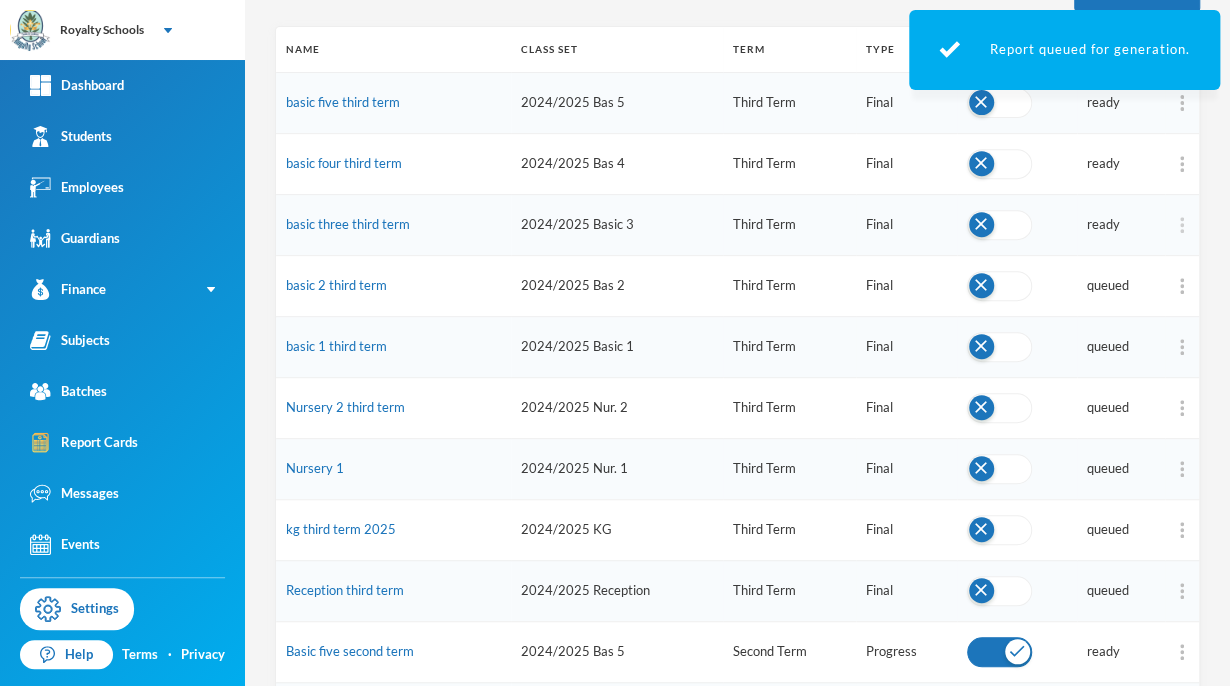 click at bounding box center (1182, 225) 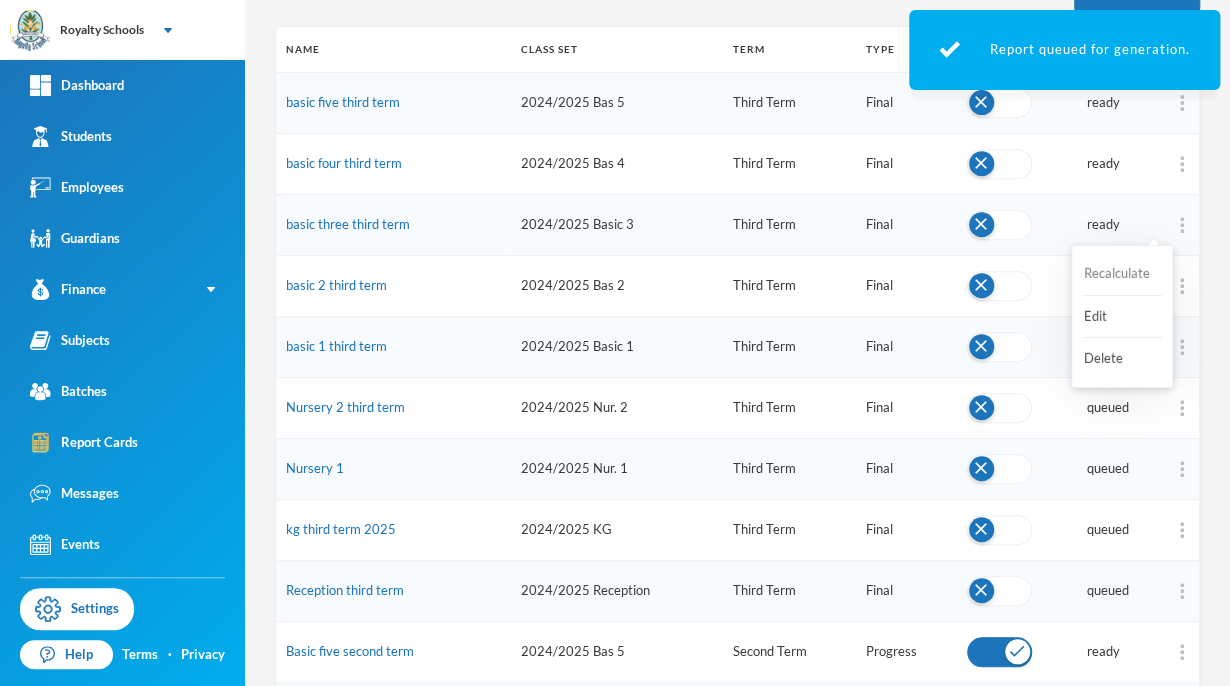 click on "Recalculate" at bounding box center (1122, 274) 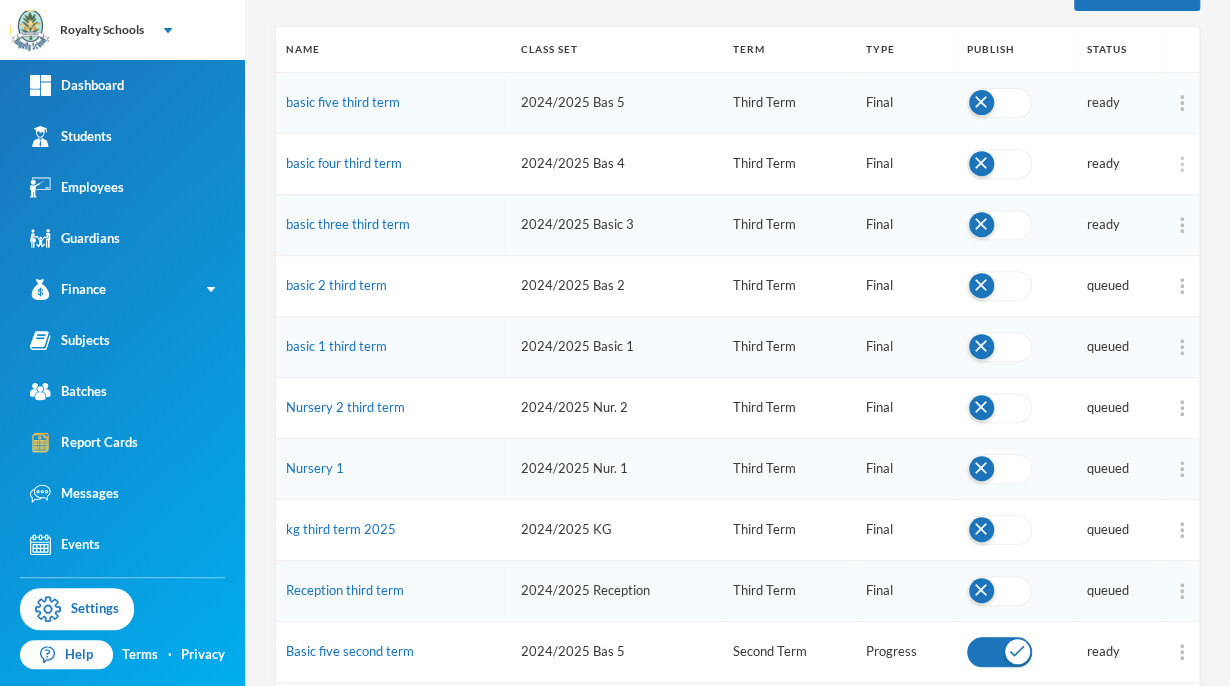 click at bounding box center [1182, 164] 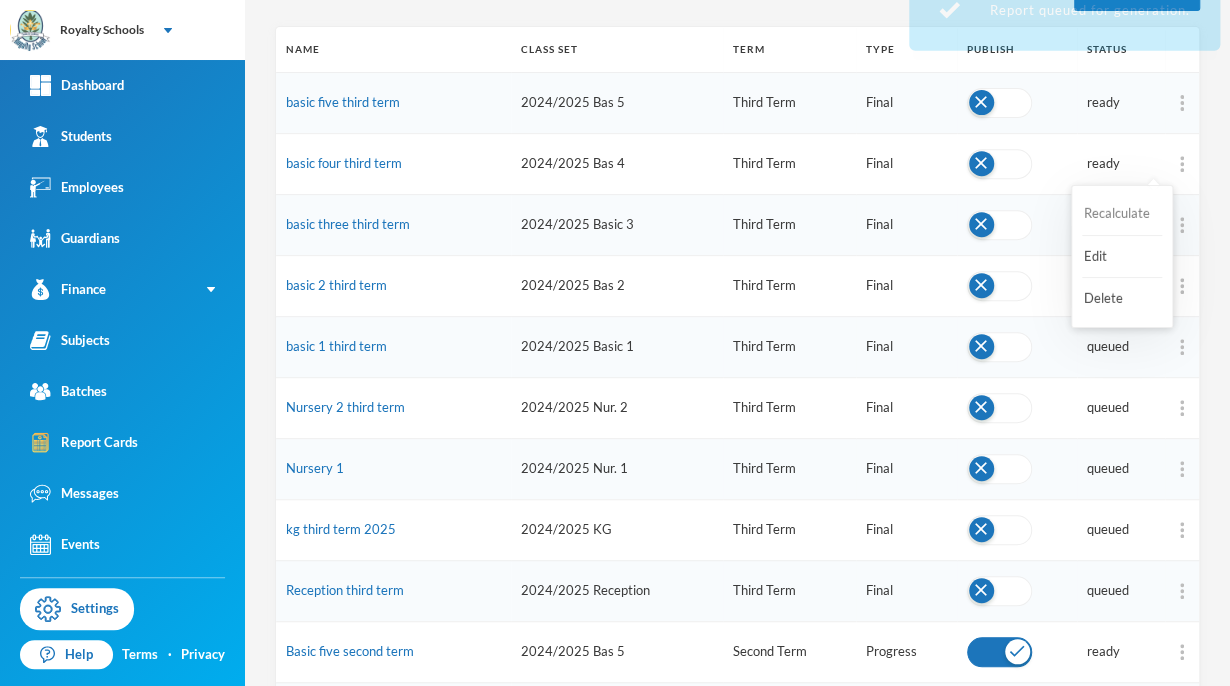 click on "Recalculate" at bounding box center [1122, 214] 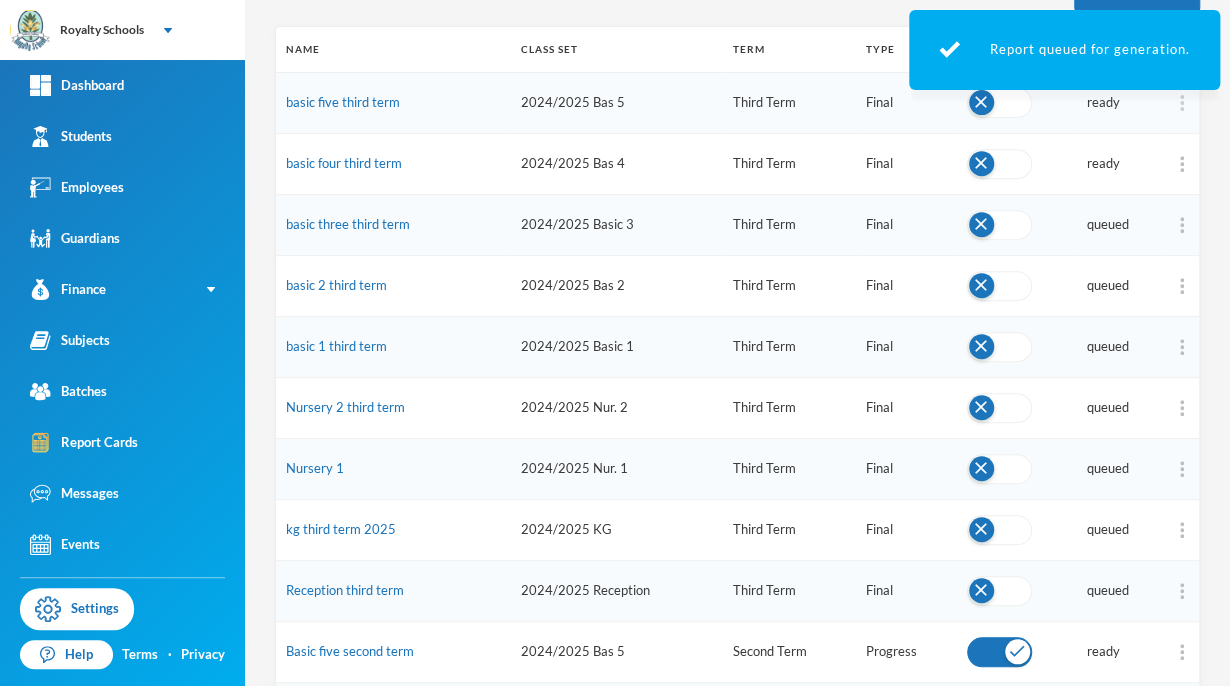 click at bounding box center (1182, 103) 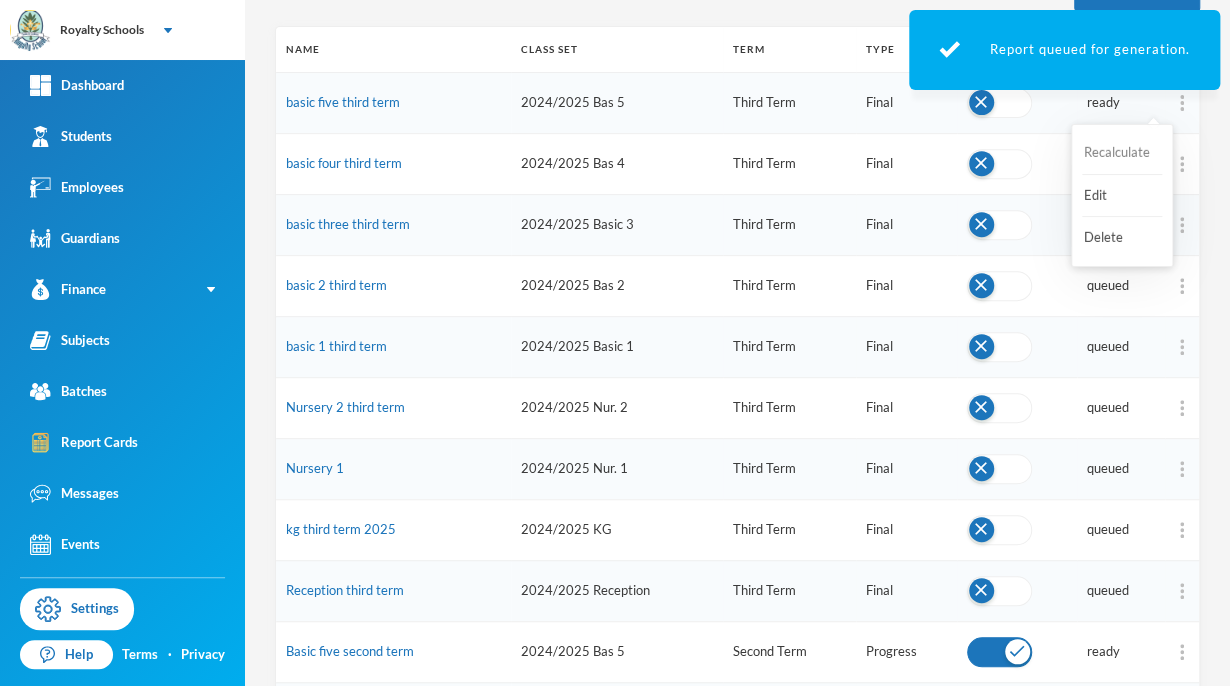 click on "Recalculate" at bounding box center (1122, 153) 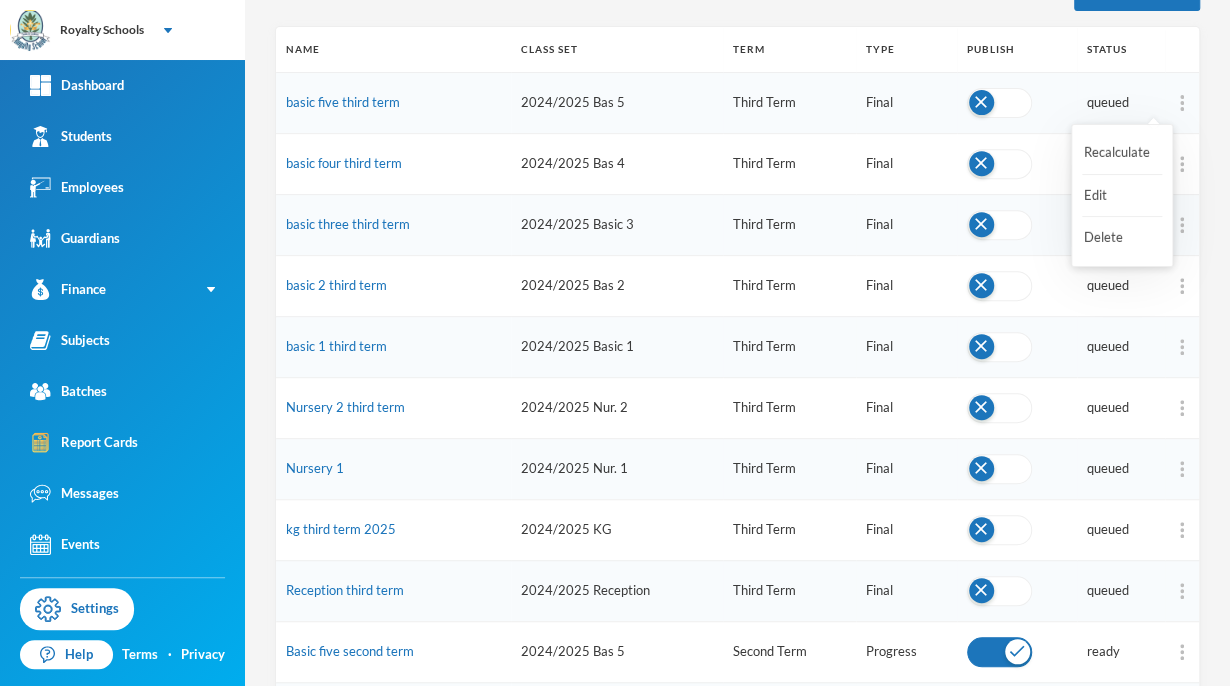 click on "Status" at bounding box center (1121, 49) 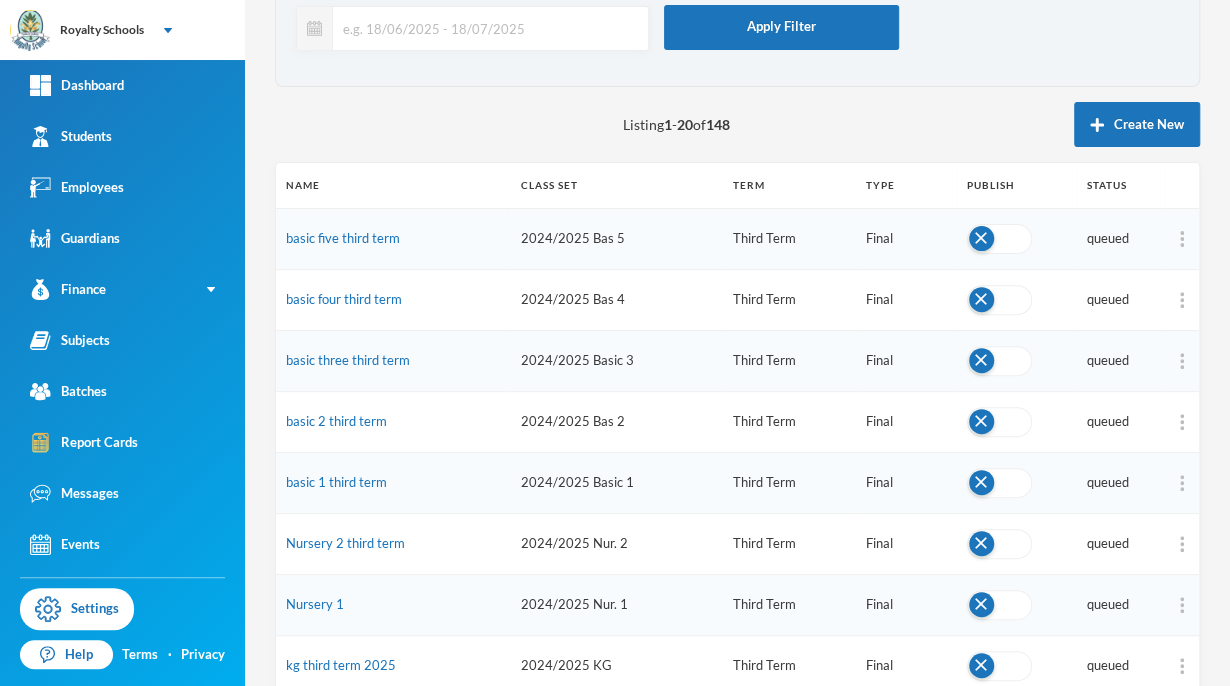 scroll, scrollTop: 132, scrollLeft: 0, axis: vertical 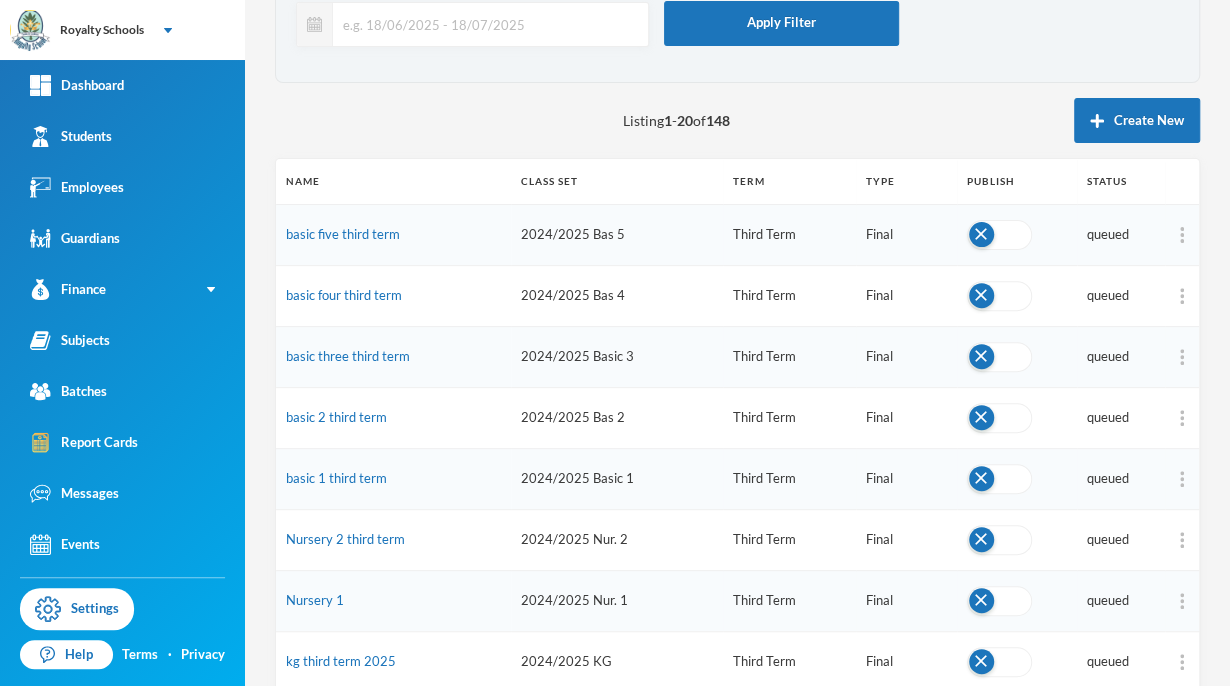 click on "Publish" at bounding box center [1017, 181] 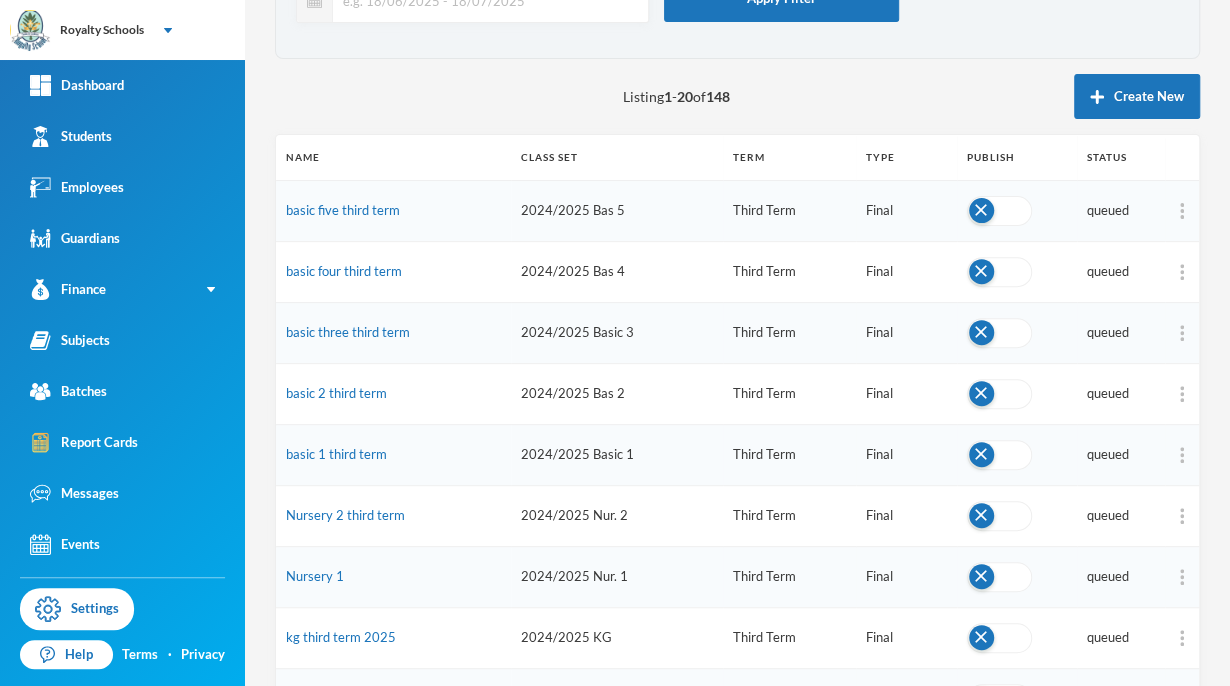 scroll, scrollTop: 156, scrollLeft: 0, axis: vertical 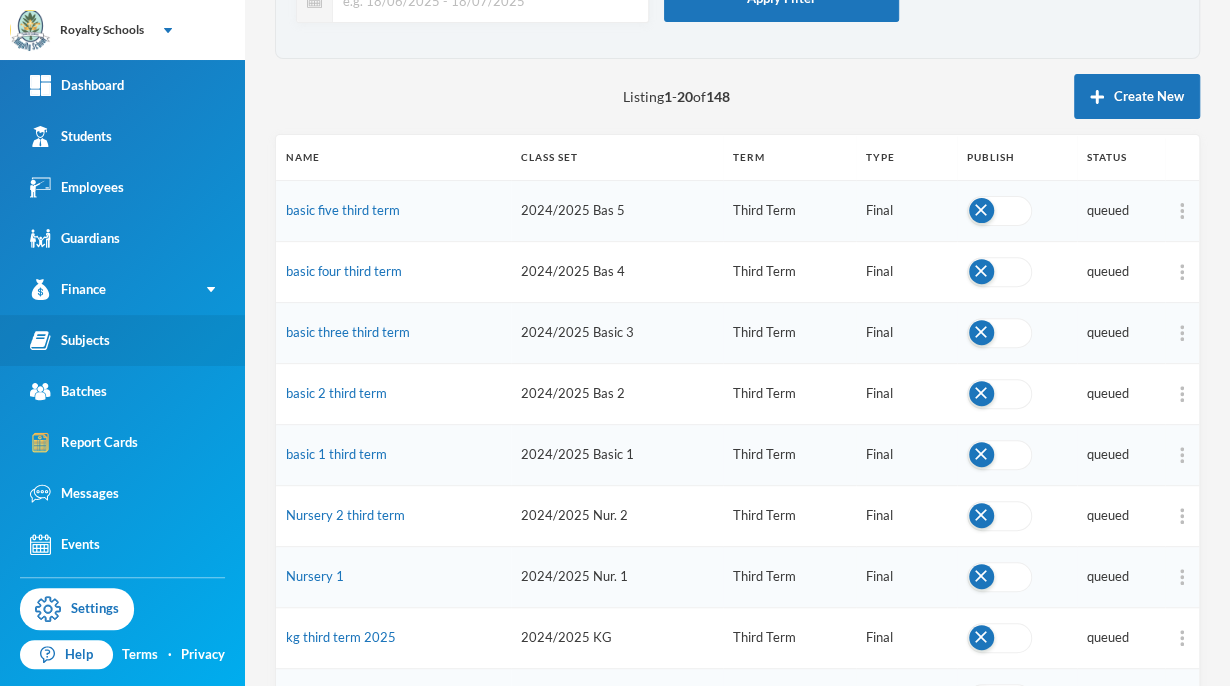 click on "Subjects" at bounding box center (122, 340) 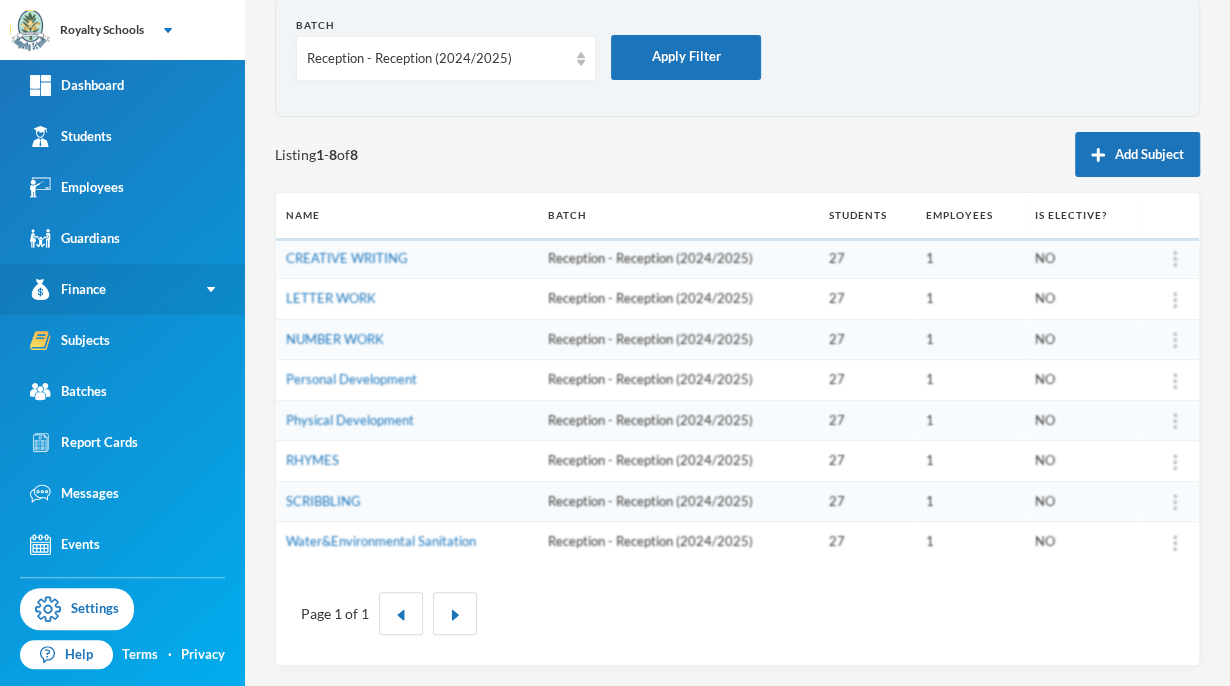 scroll, scrollTop: 95, scrollLeft: 0, axis: vertical 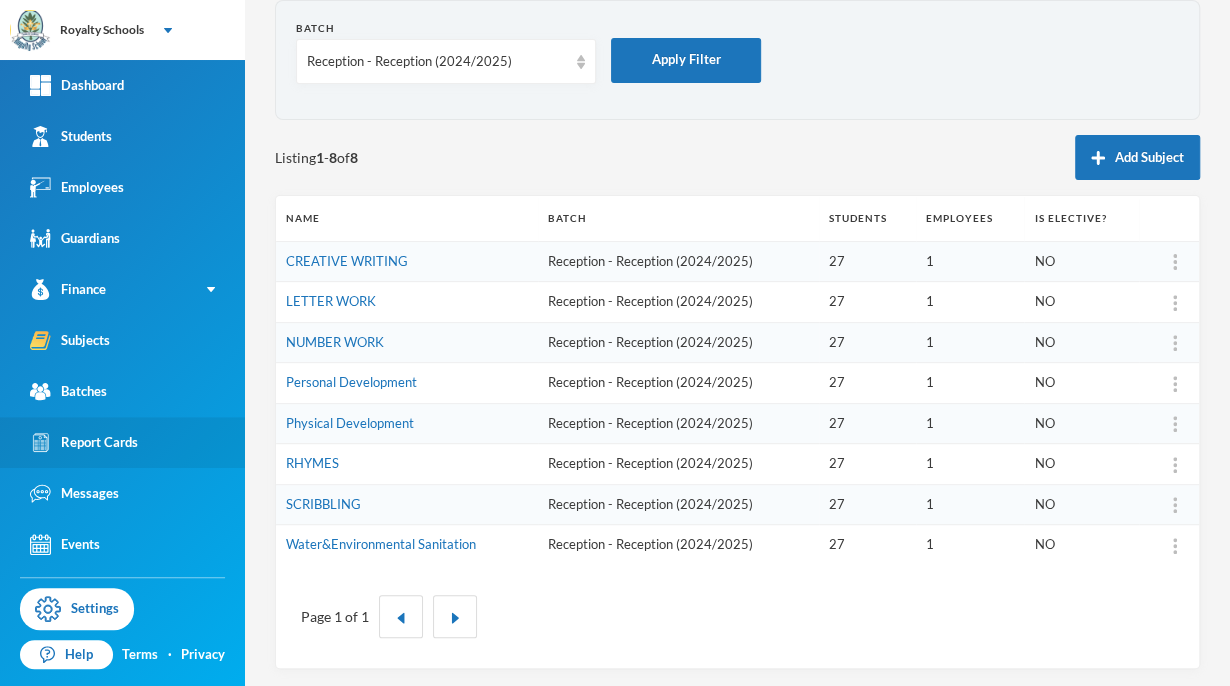click on "Report Cards" at bounding box center (84, 442) 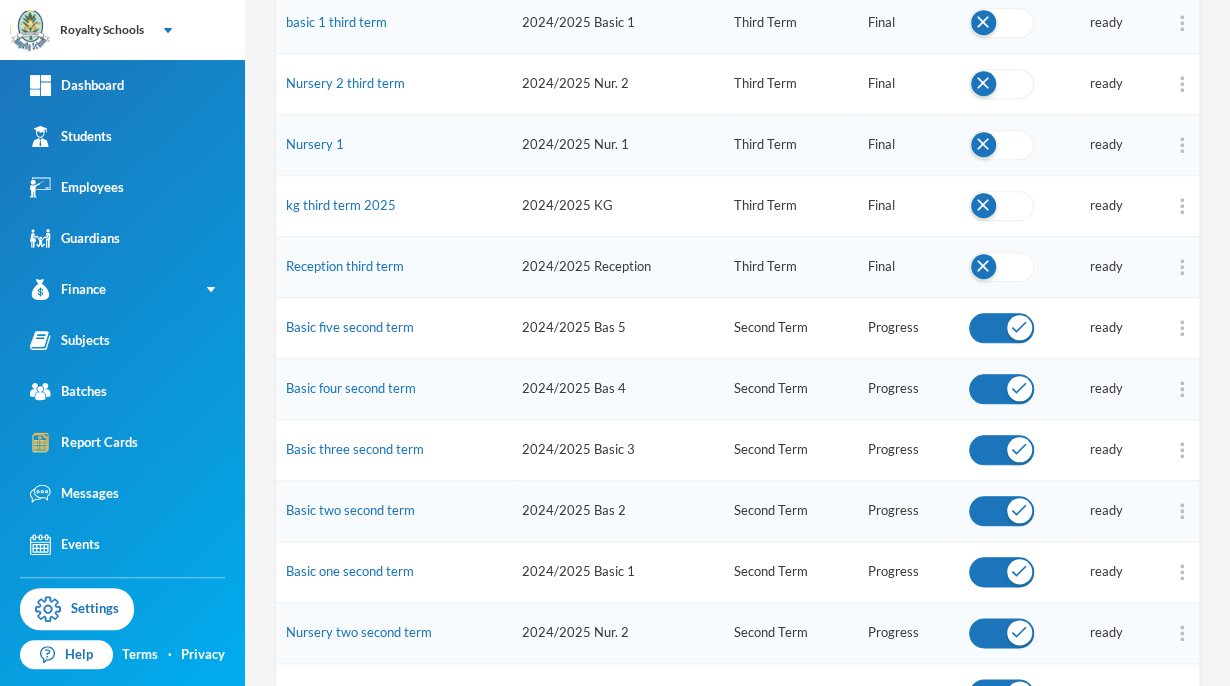 scroll, scrollTop: 580, scrollLeft: 0, axis: vertical 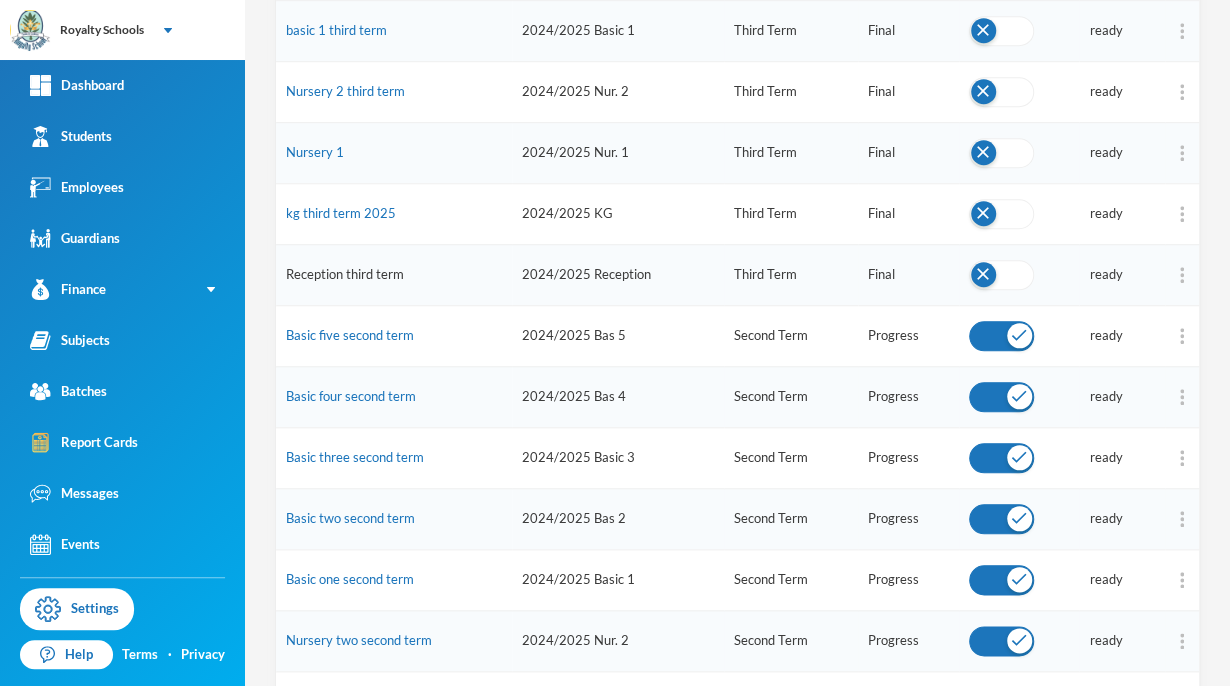 click on "Reception third term" at bounding box center (345, 274) 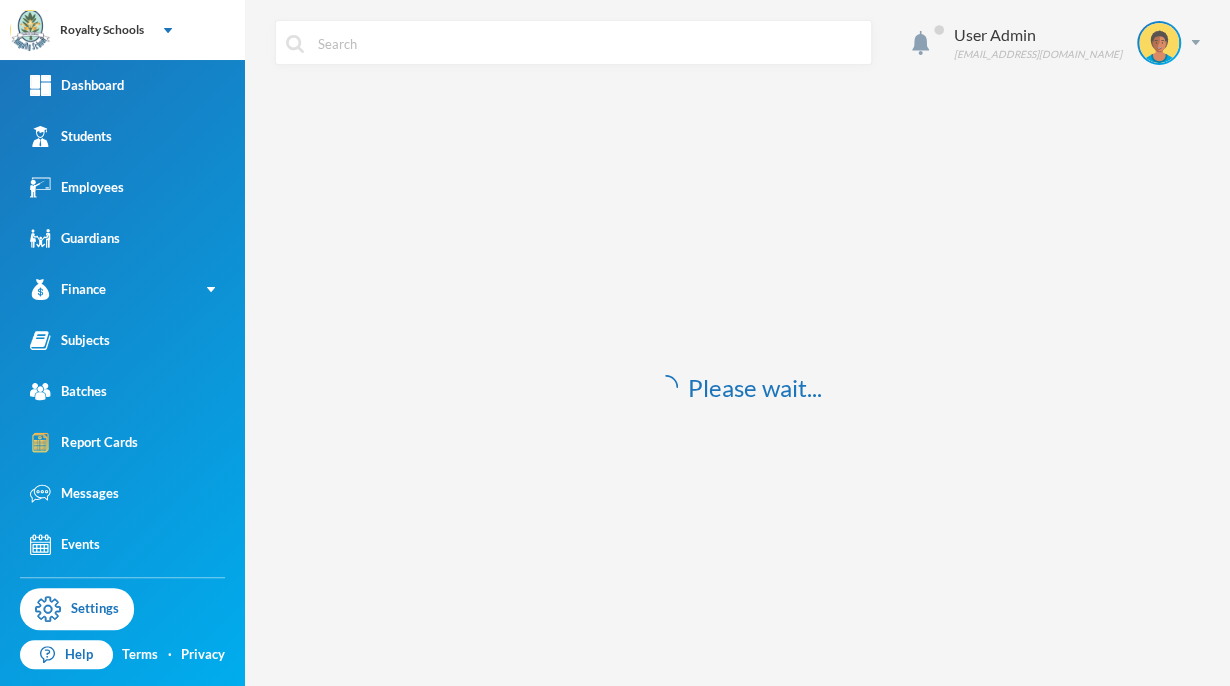 scroll, scrollTop: 0, scrollLeft: 0, axis: both 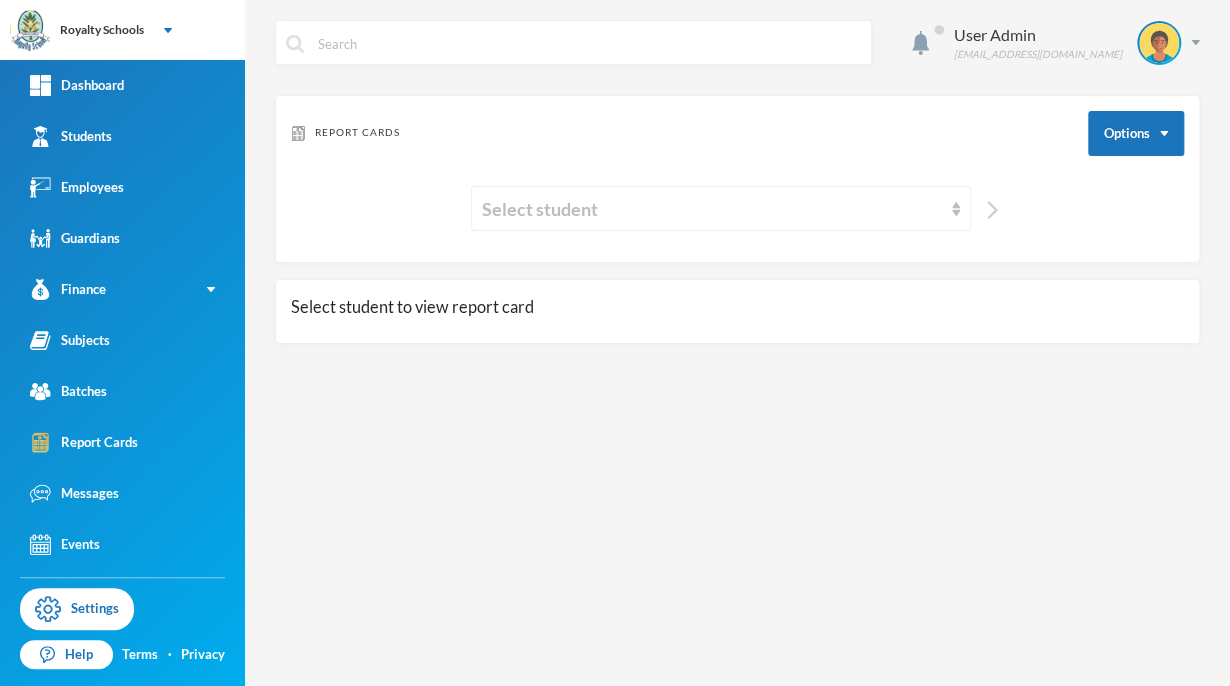 click at bounding box center (992, 210) 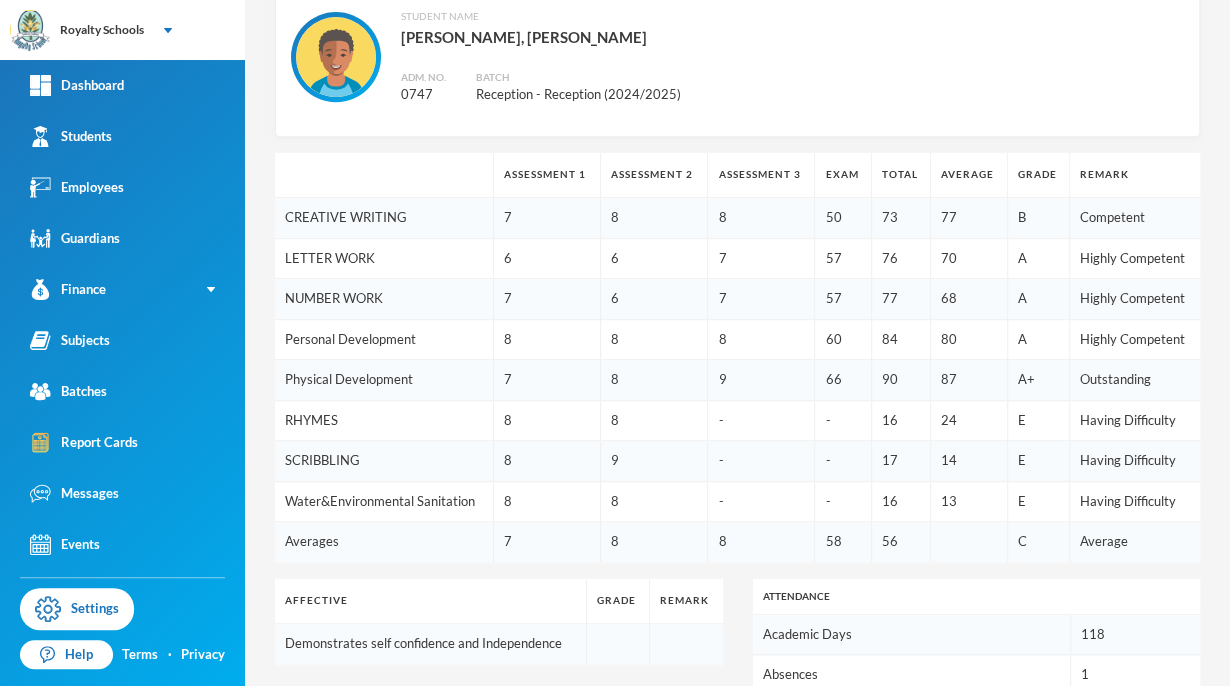 scroll, scrollTop: 324, scrollLeft: 0, axis: vertical 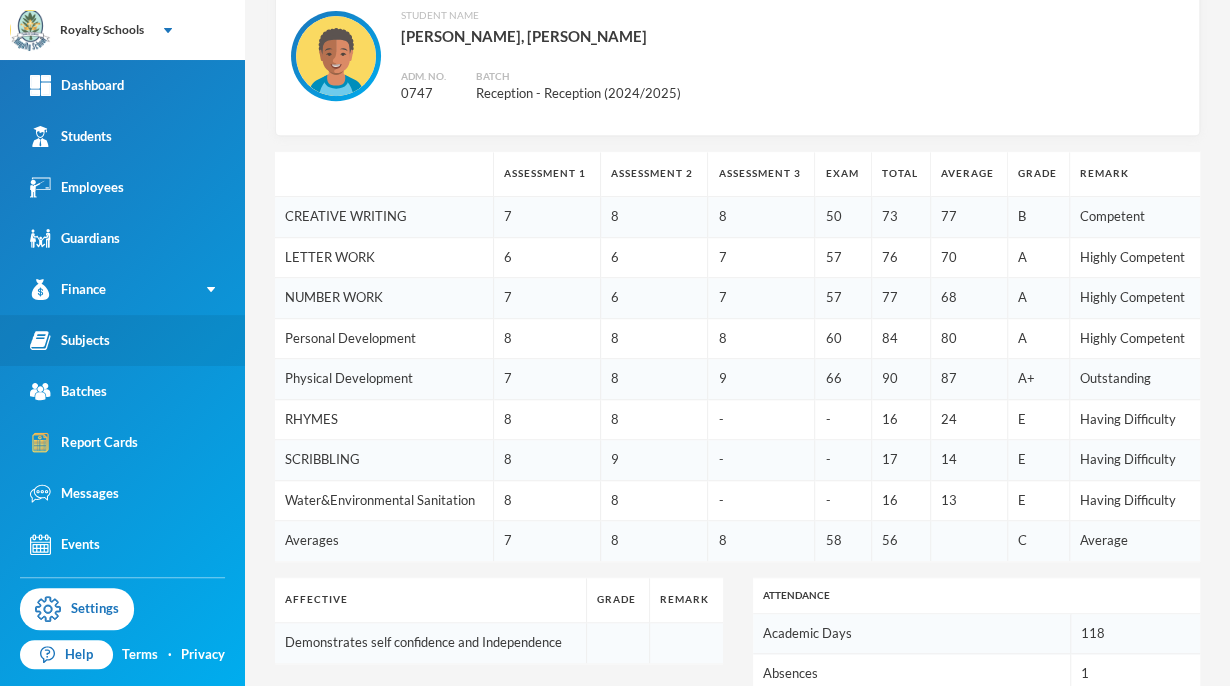 click on "Subjects" at bounding box center [122, 340] 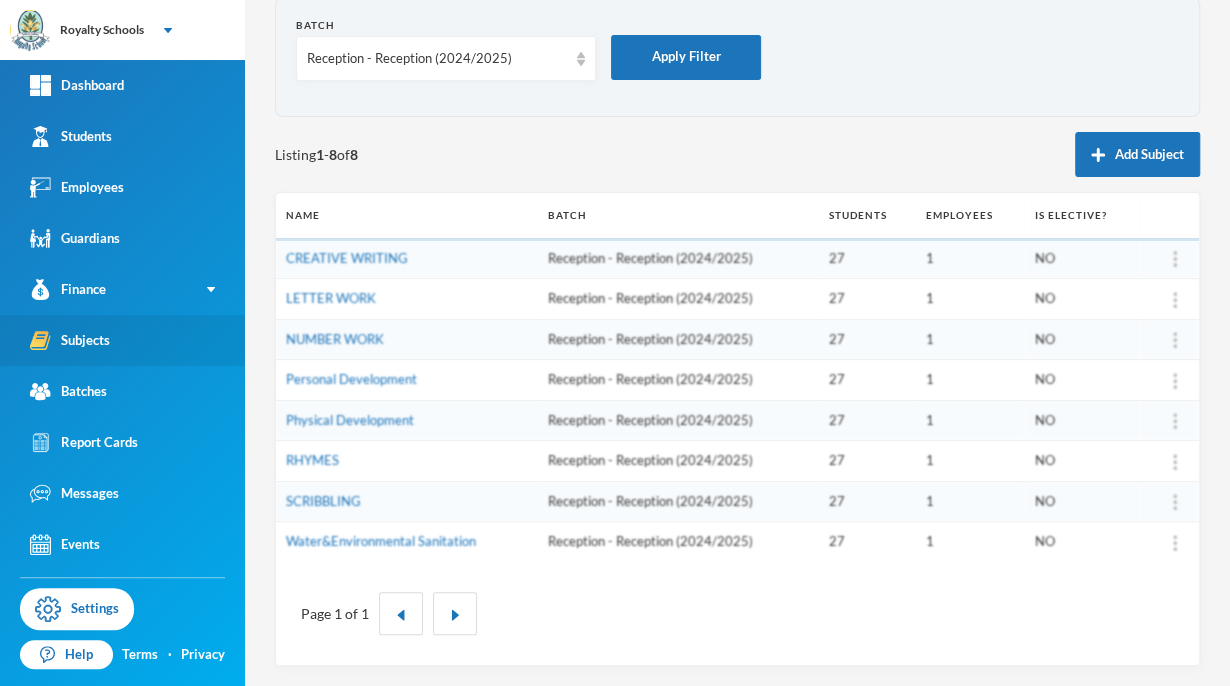 scroll, scrollTop: 95, scrollLeft: 0, axis: vertical 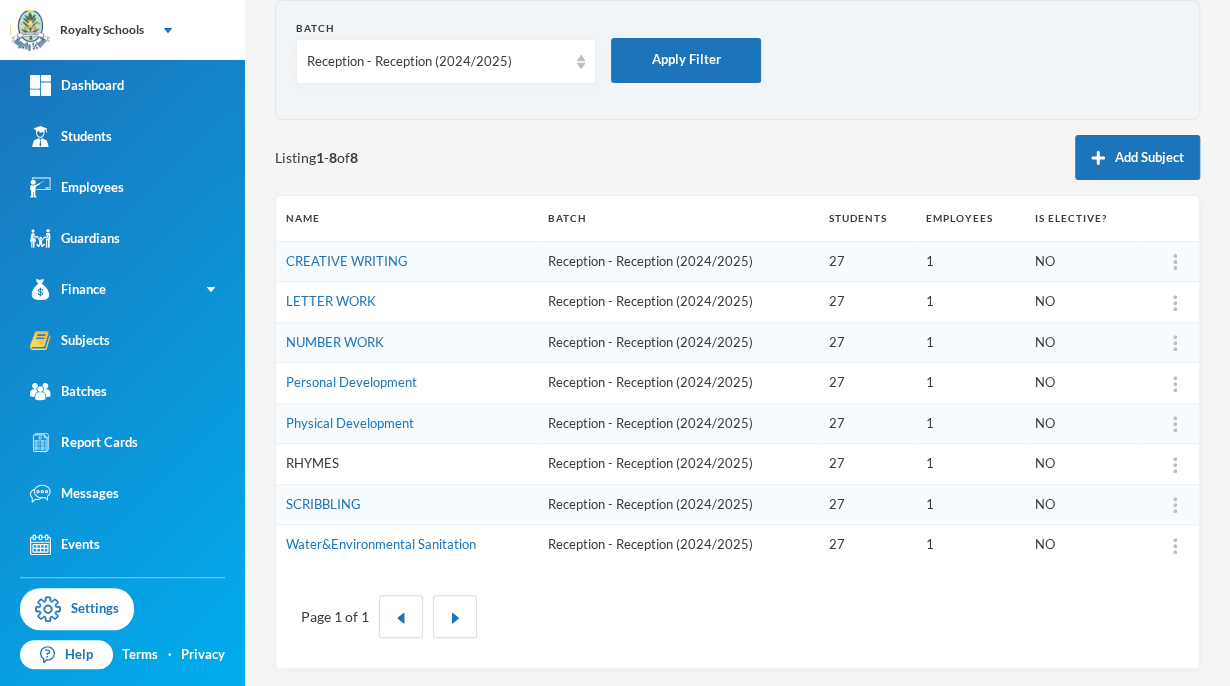 click on "RHYMES" at bounding box center [312, 463] 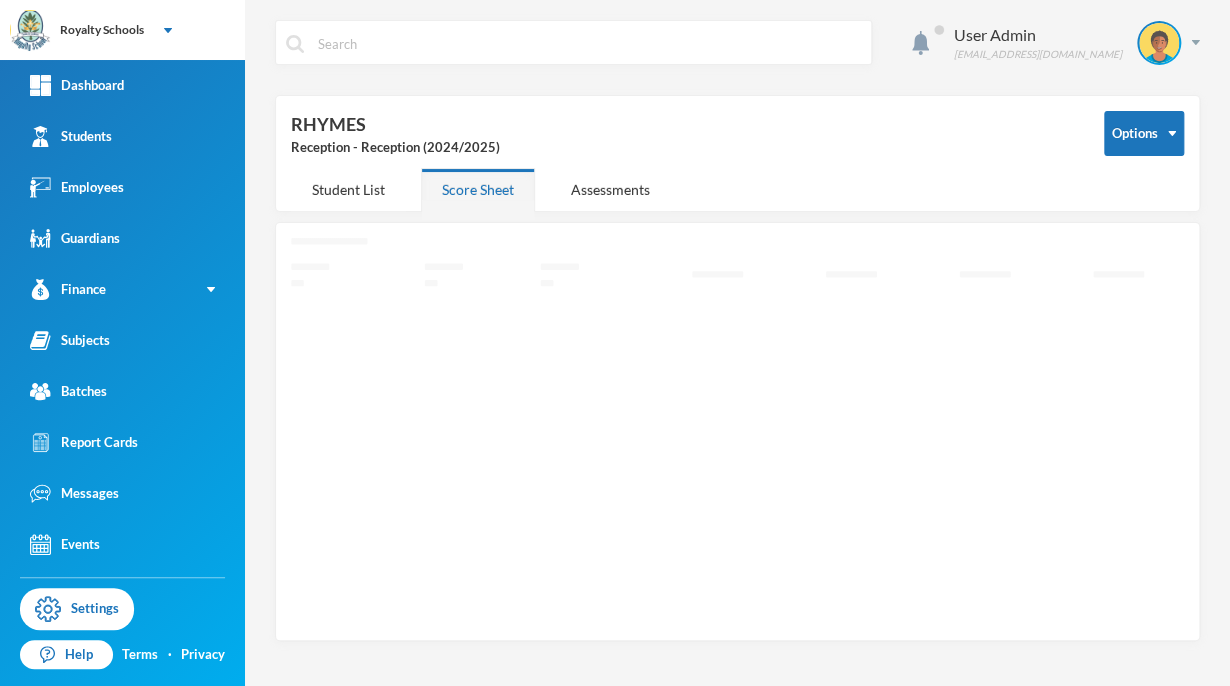 scroll, scrollTop: 0, scrollLeft: 0, axis: both 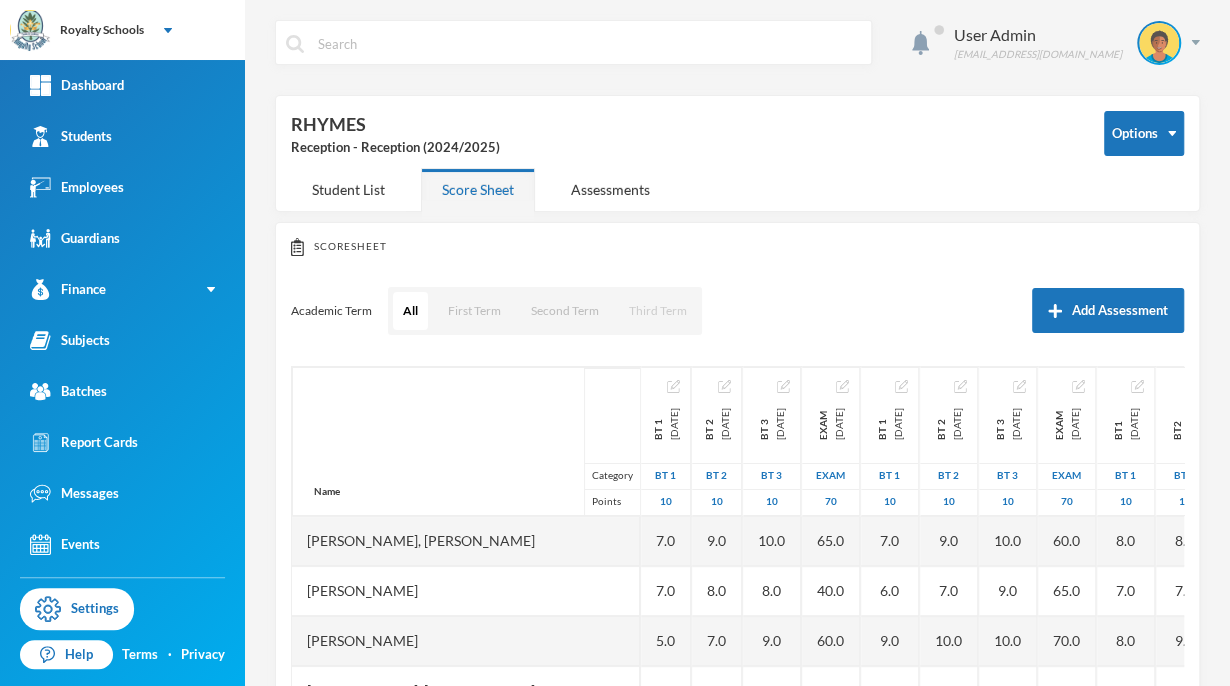 click on "Third Term" at bounding box center (658, 311) 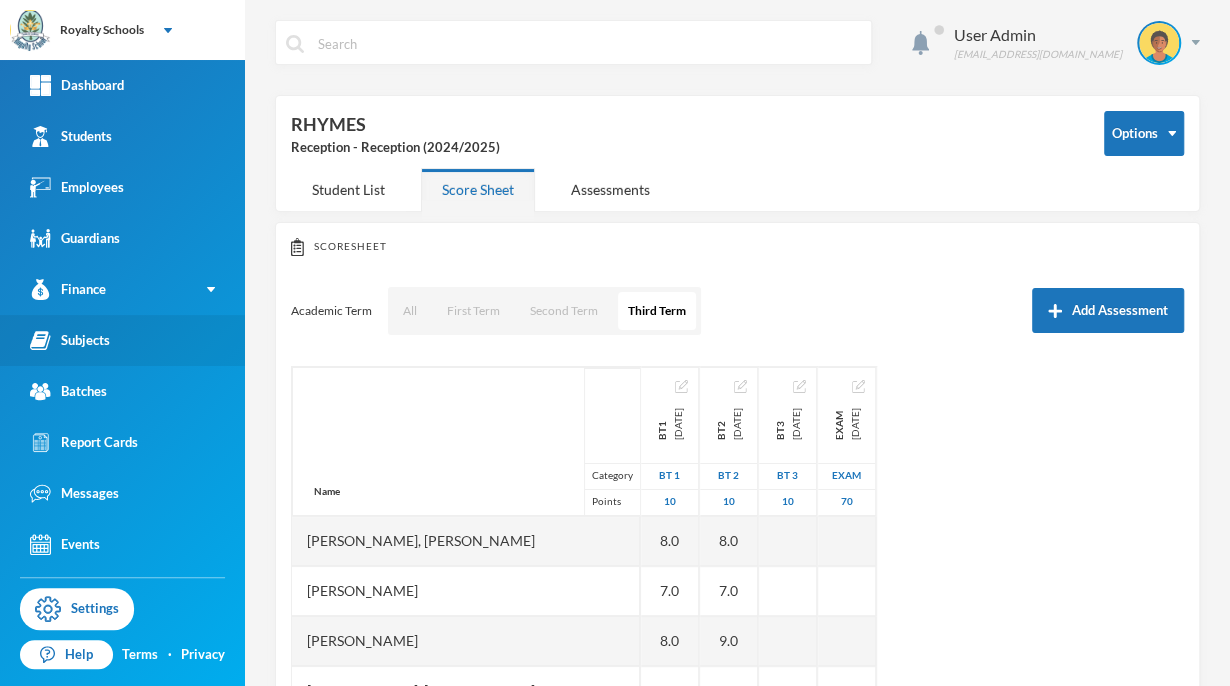 click on "Subjects" at bounding box center (122, 340) 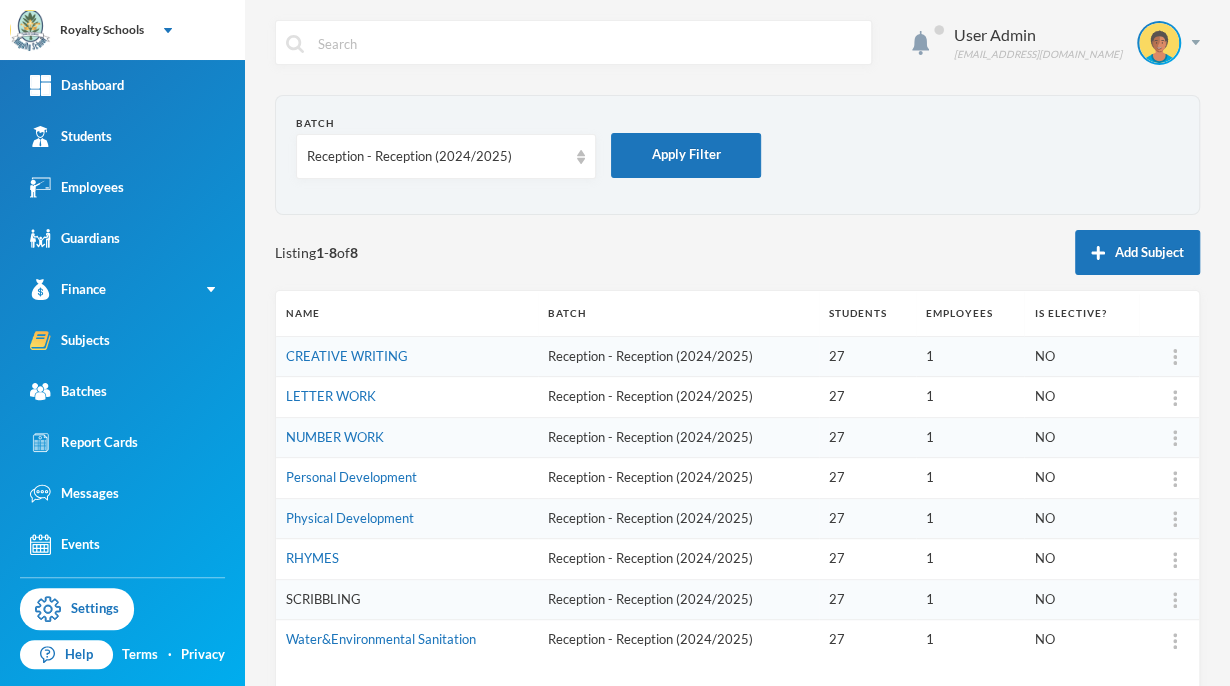 click on "SCRIBBLING" at bounding box center [323, 599] 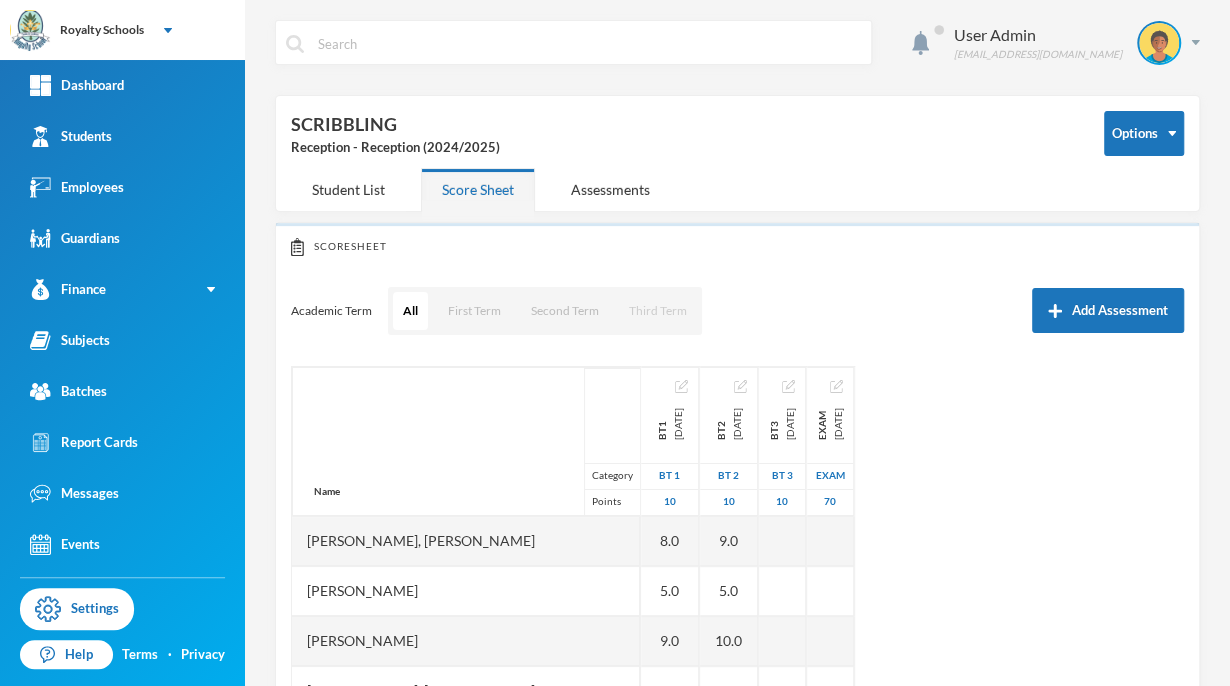 click on "Third Term" at bounding box center (658, 311) 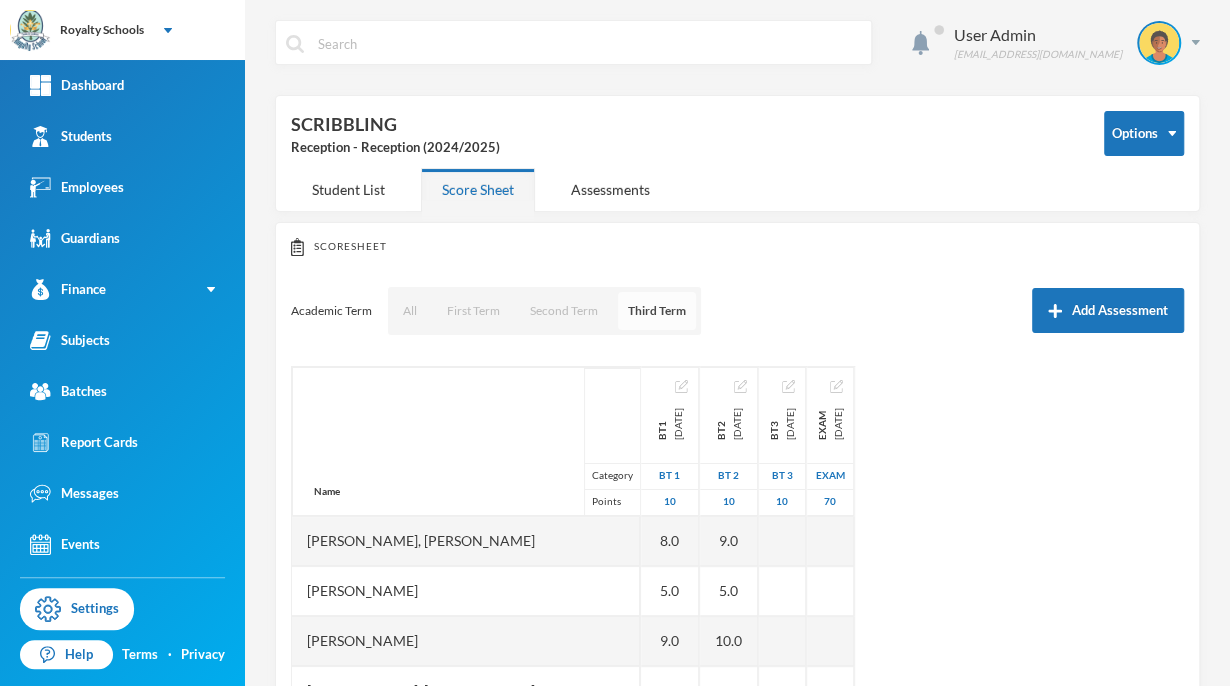 click on "Third Term" at bounding box center (657, 311) 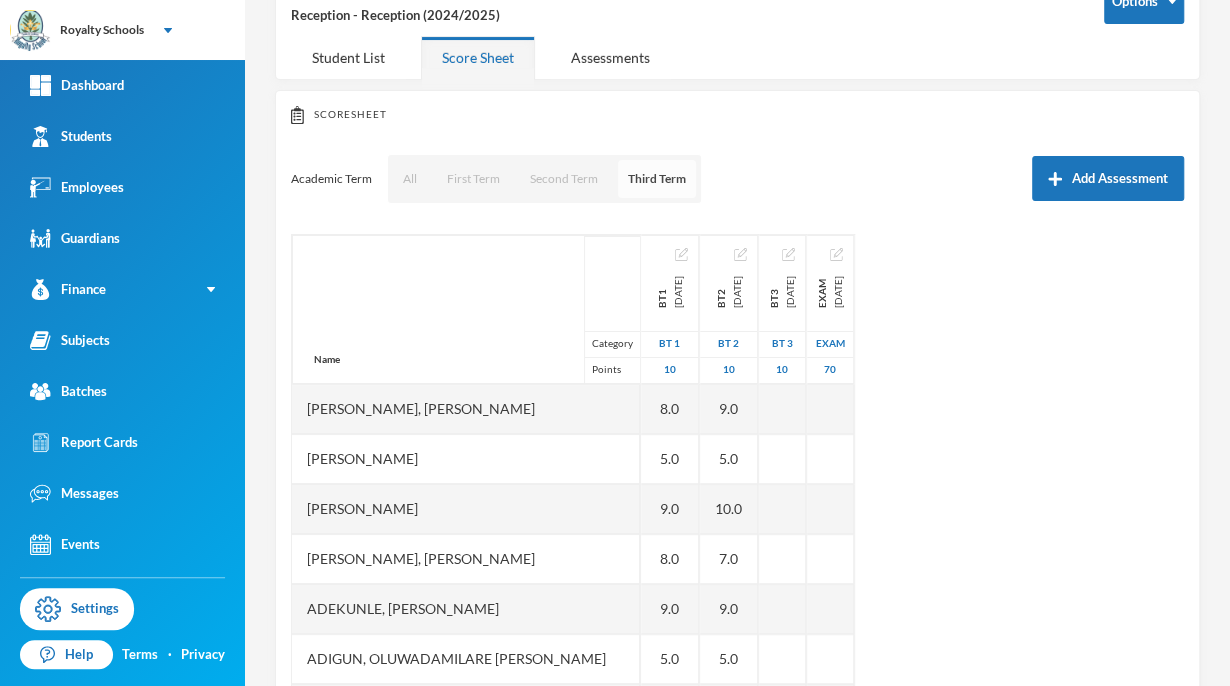scroll, scrollTop: 131, scrollLeft: 0, axis: vertical 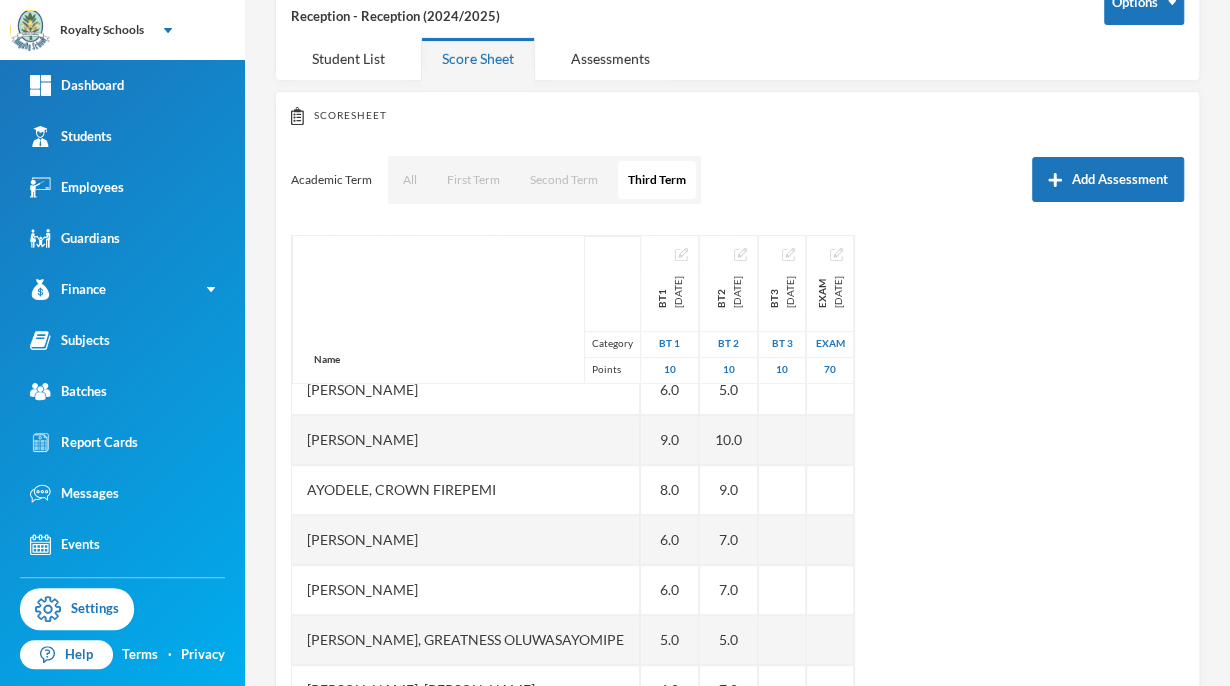 click on "Ayodele, Crown Firepemi" at bounding box center (466, 490) 